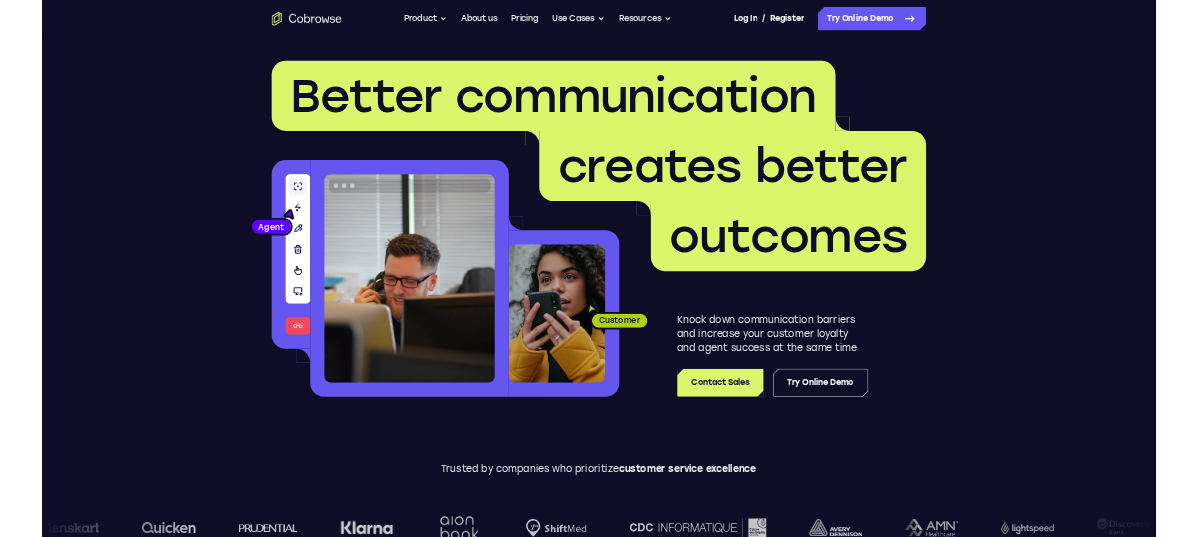 scroll, scrollTop: 0, scrollLeft: 0, axis: both 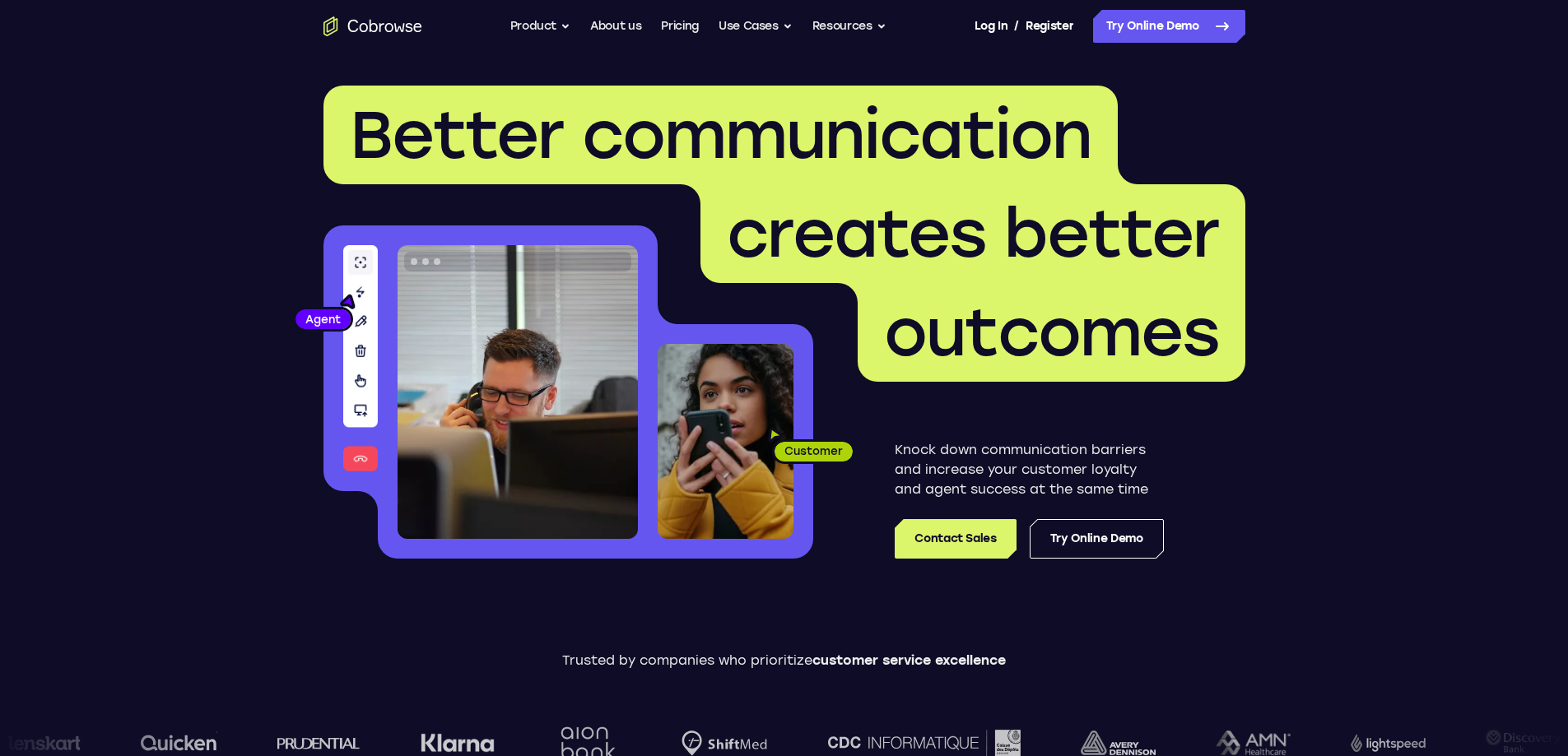 click on "Better communication             creates better             outcomes                                       Customer                                         Agent                                                                     Agent                       Knock down communication barriers and increase your customer loyalty and agent success at the same time        Contact Sales             Try Online Demo" at bounding box center (784, 328) 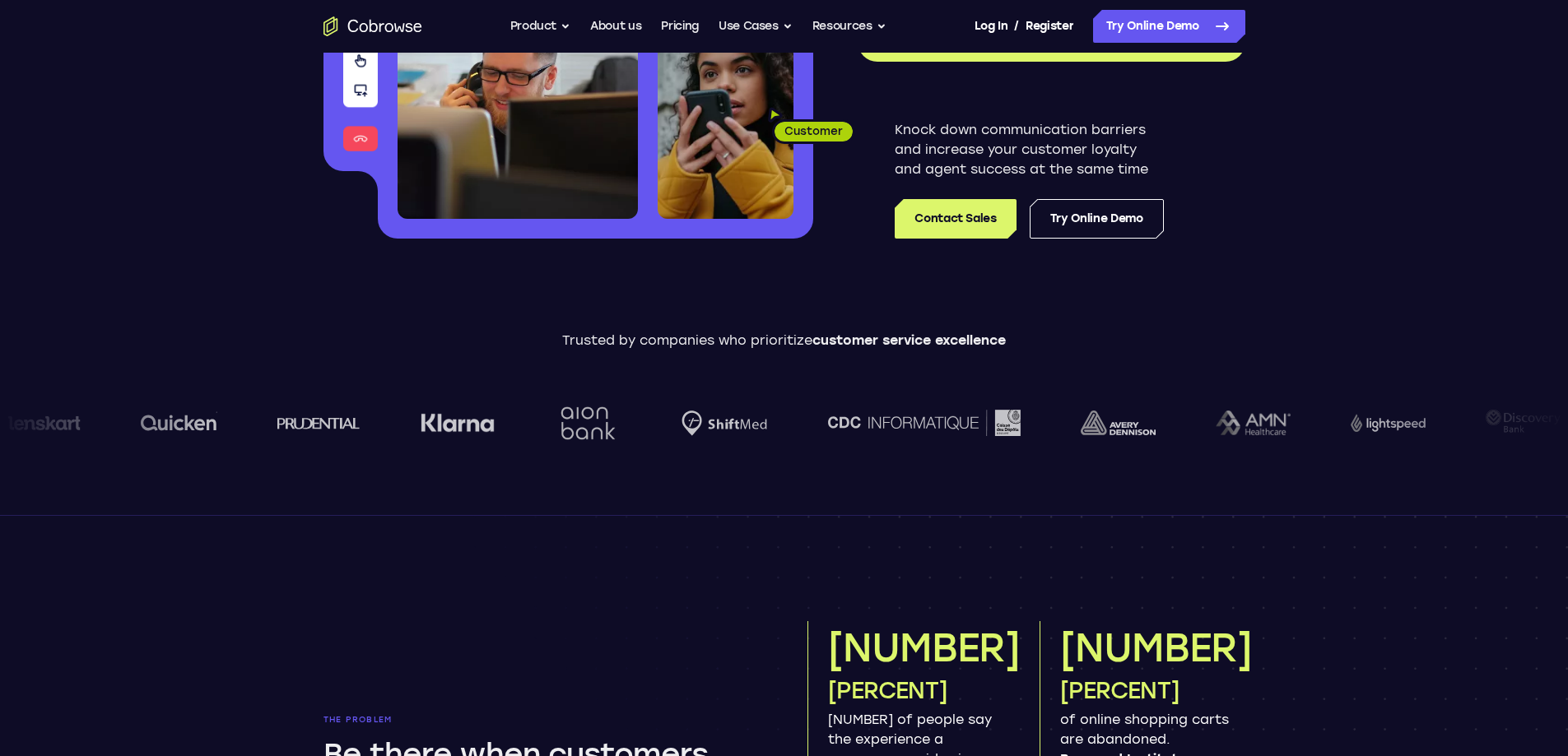 scroll, scrollTop: 329, scrollLeft: 0, axis: vertical 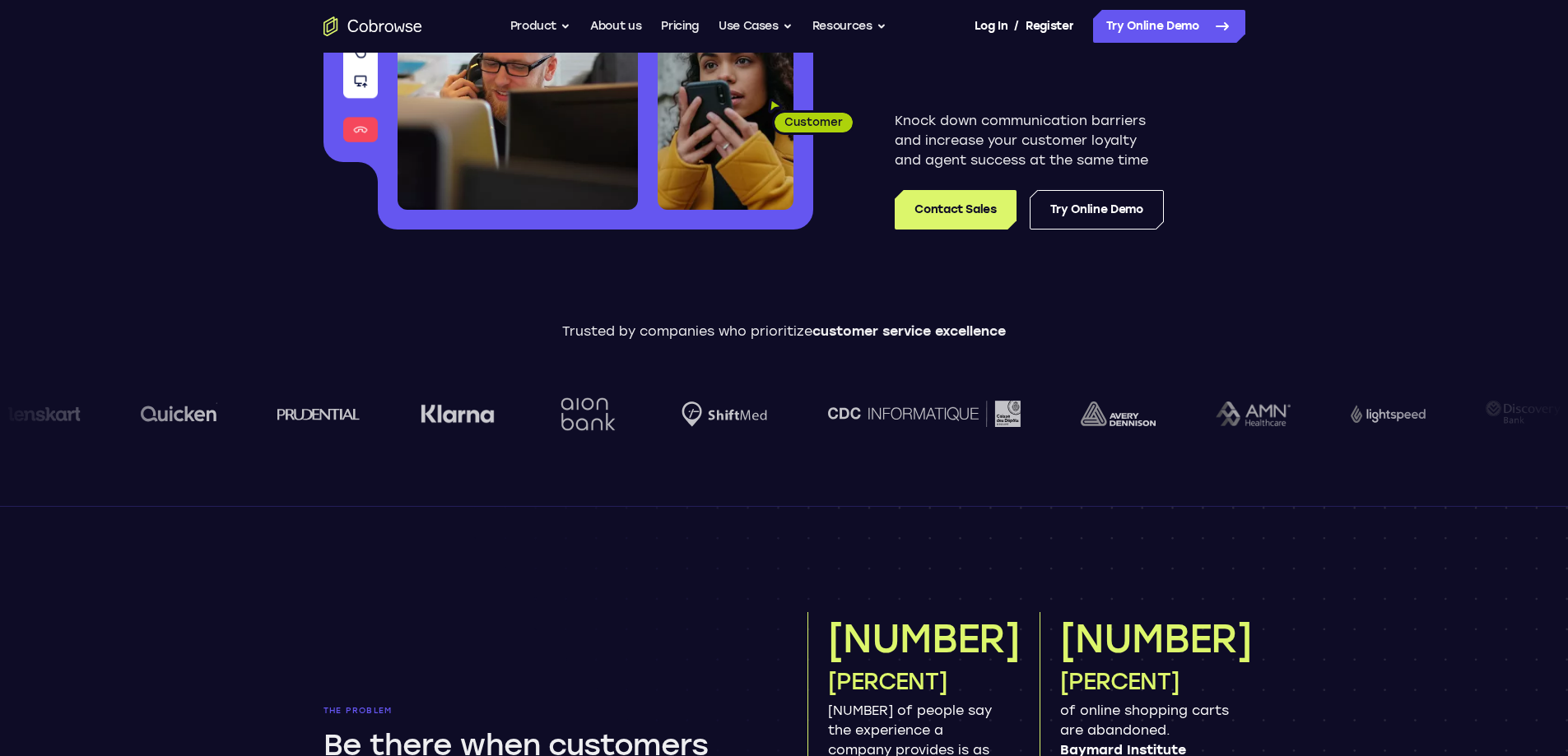 click on "Trusted by companies who prioritize  customer service excellence" at bounding box center (784, 332) 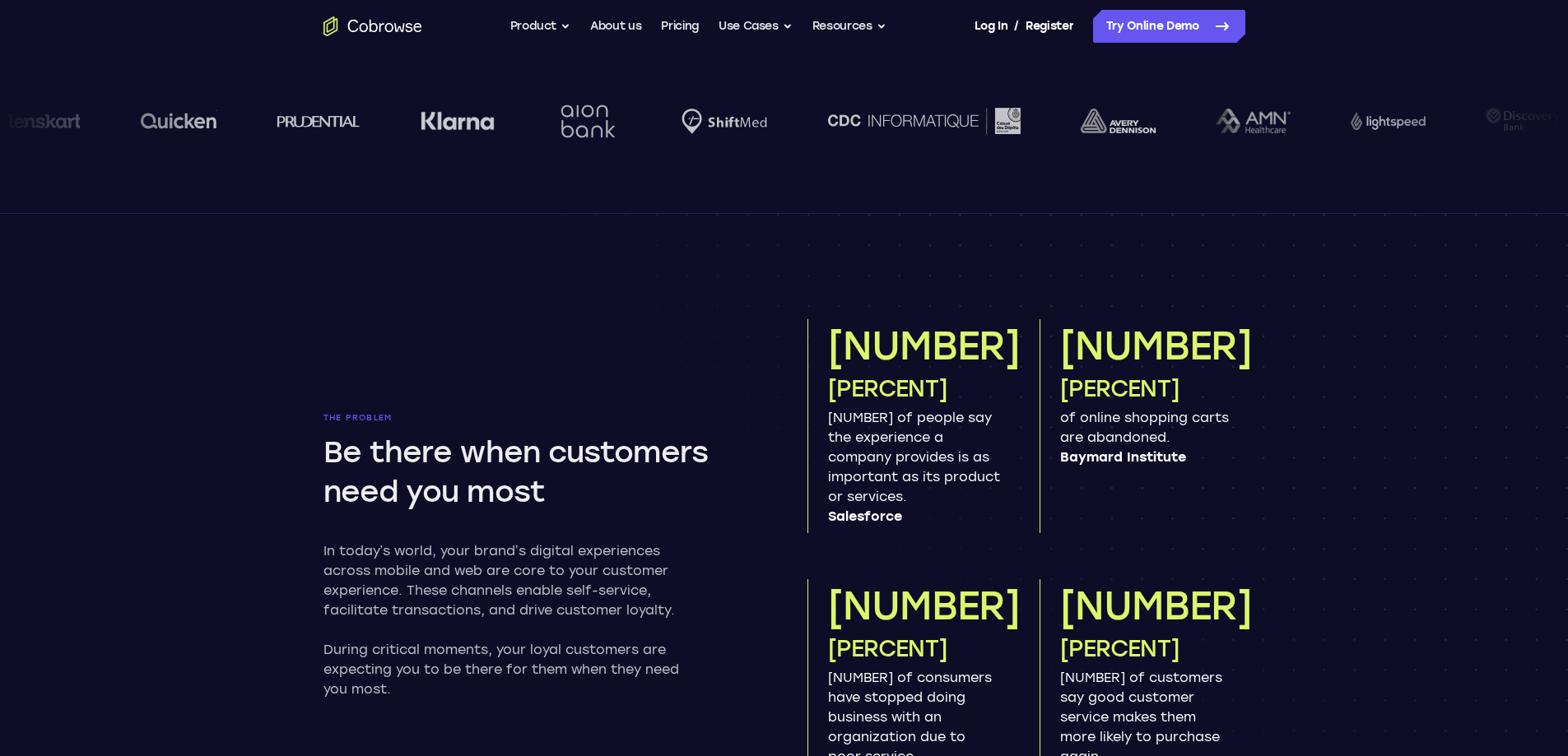 scroll, scrollTop: 658, scrollLeft: 0, axis: vertical 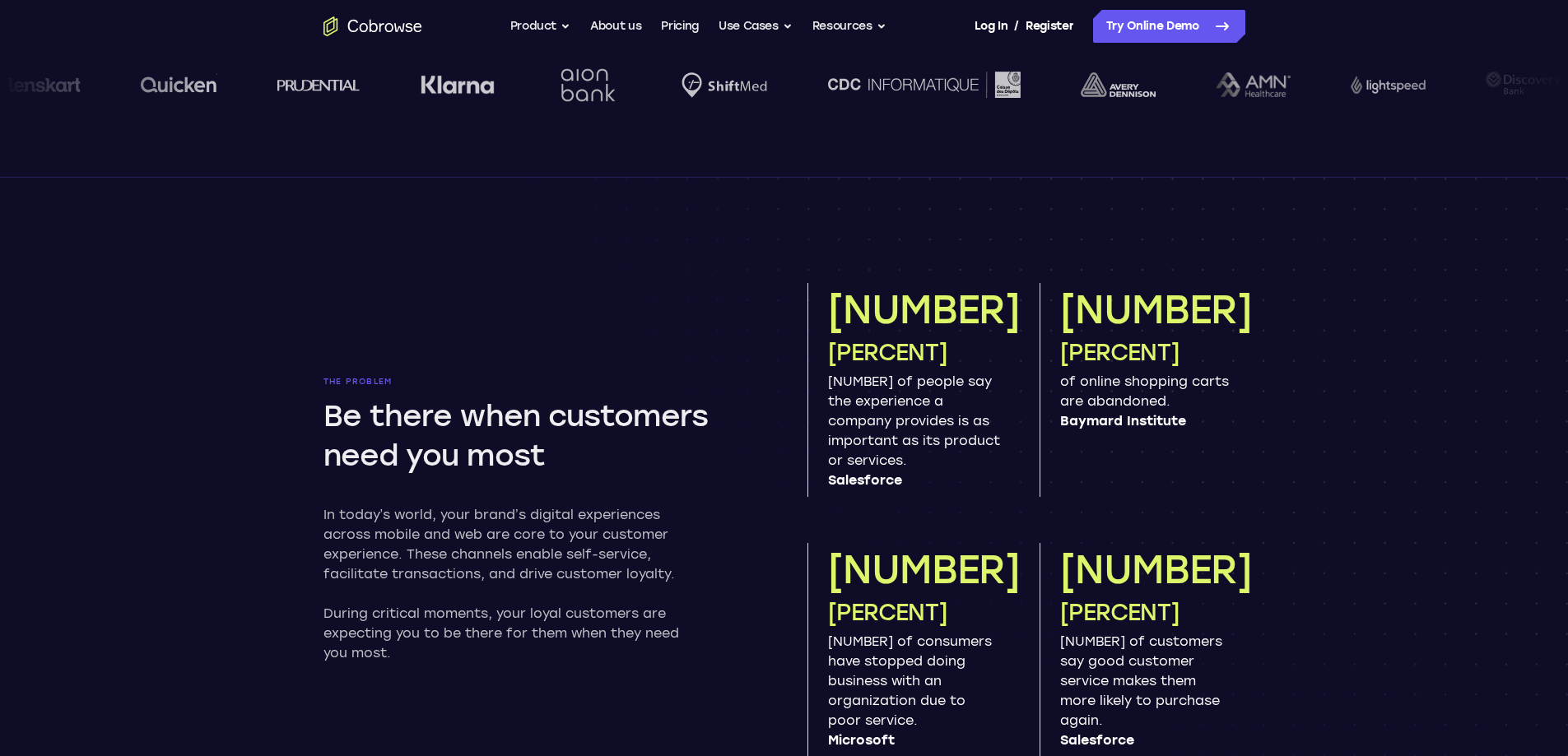 click on "of people say the experience a company provides is as important as its product or services.  Salesforce" at bounding box center [914, 431] 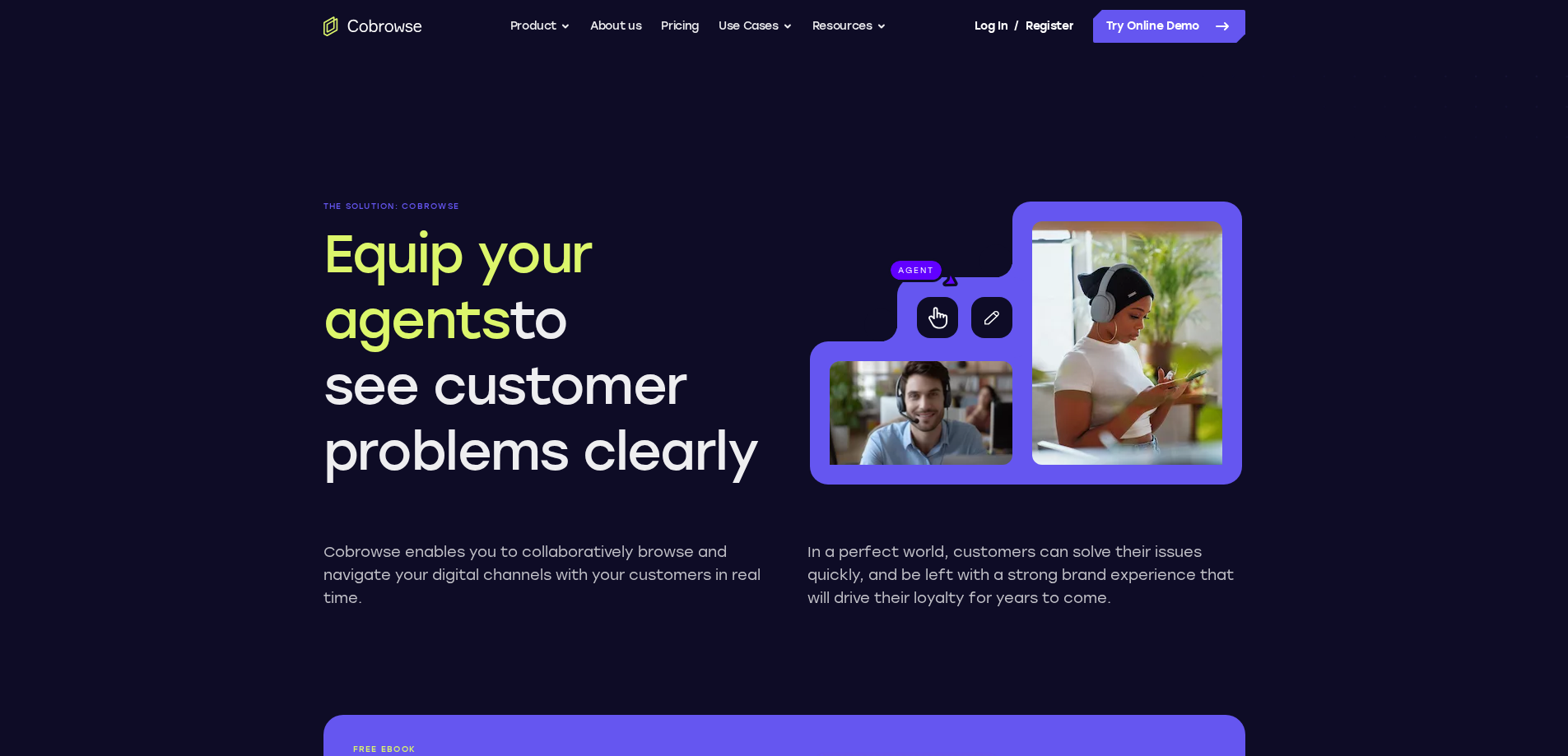 scroll, scrollTop: 1398, scrollLeft: 0, axis: vertical 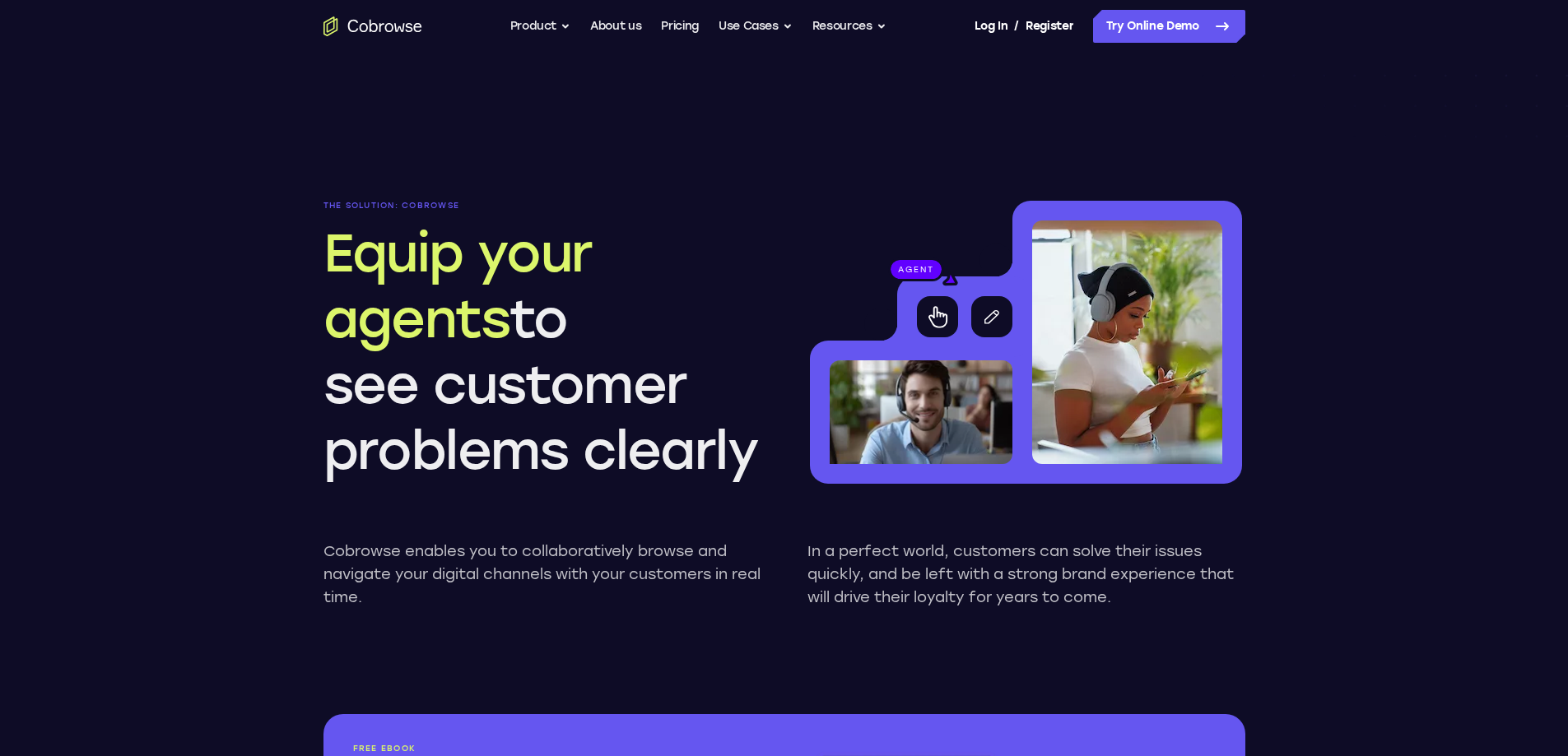 click on "agent                                         The solution: Cobrowse   Equip your agents  to  see customer problems clearly" at bounding box center [784, 342] 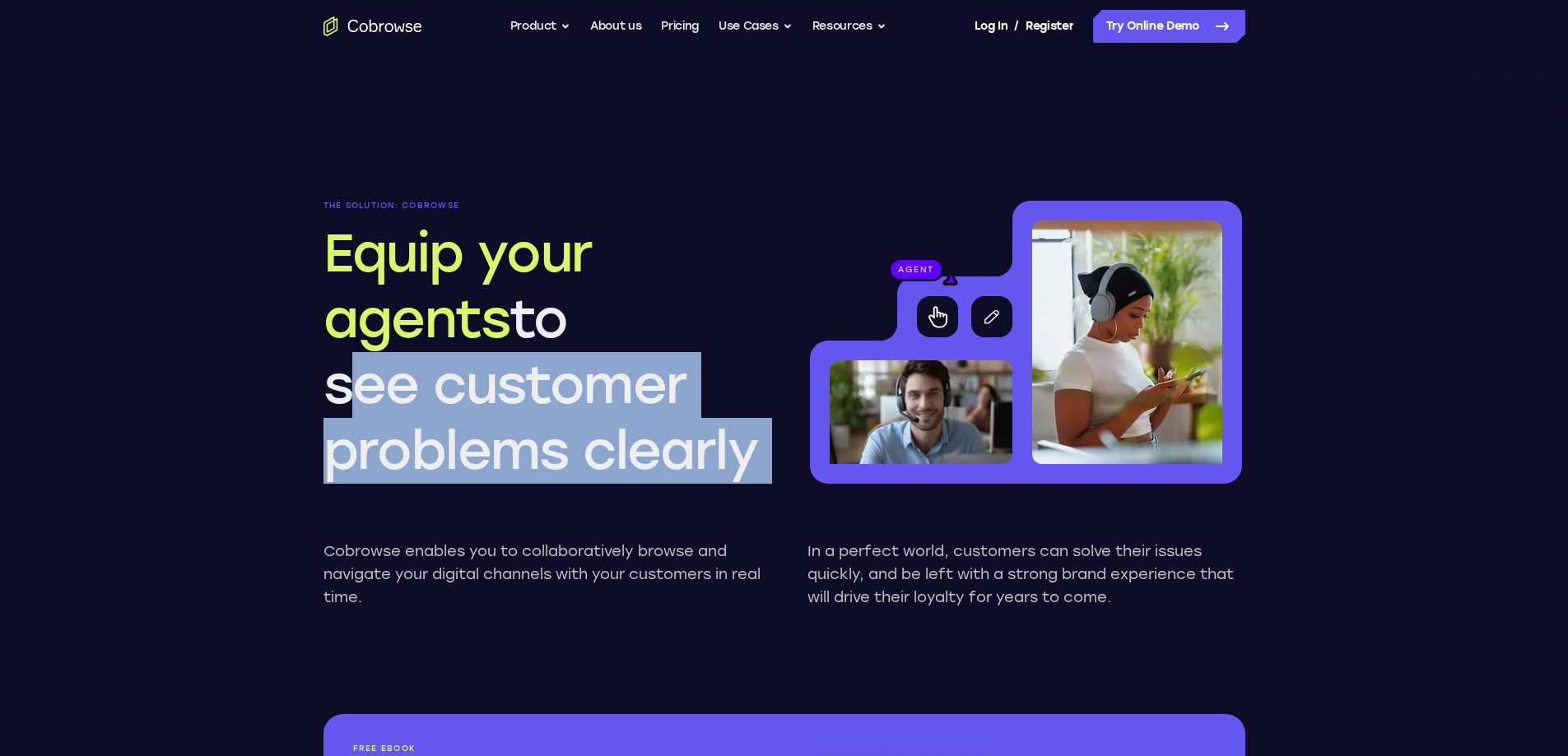 click on "agent                                         The solution: Cobrowse   Equip your agents  to  see customer problems clearly" at bounding box center [784, 342] 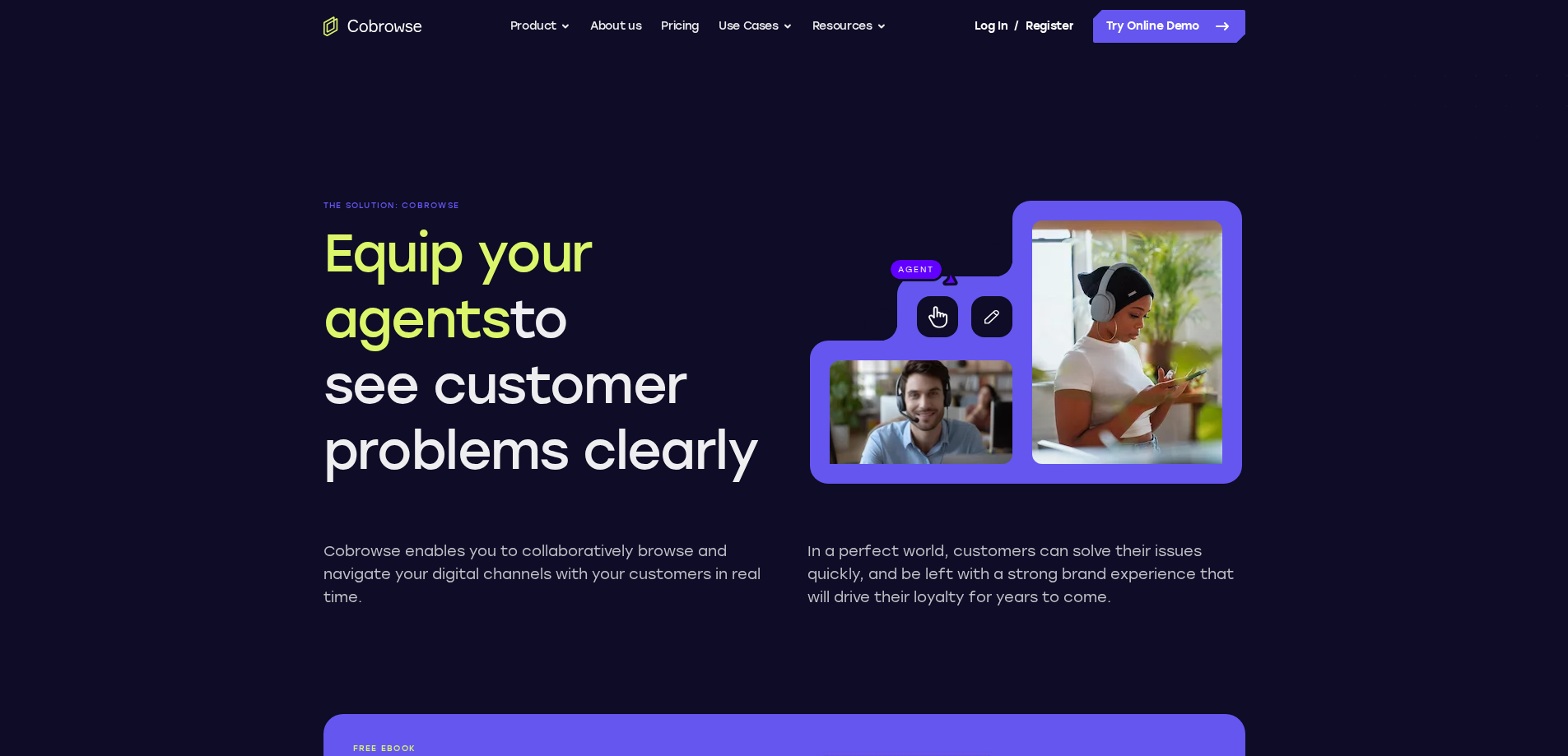 click on "agent                                         The solution: Cobrowse   Equip your agents  to  see customer problems clearly" at bounding box center (784, 342) 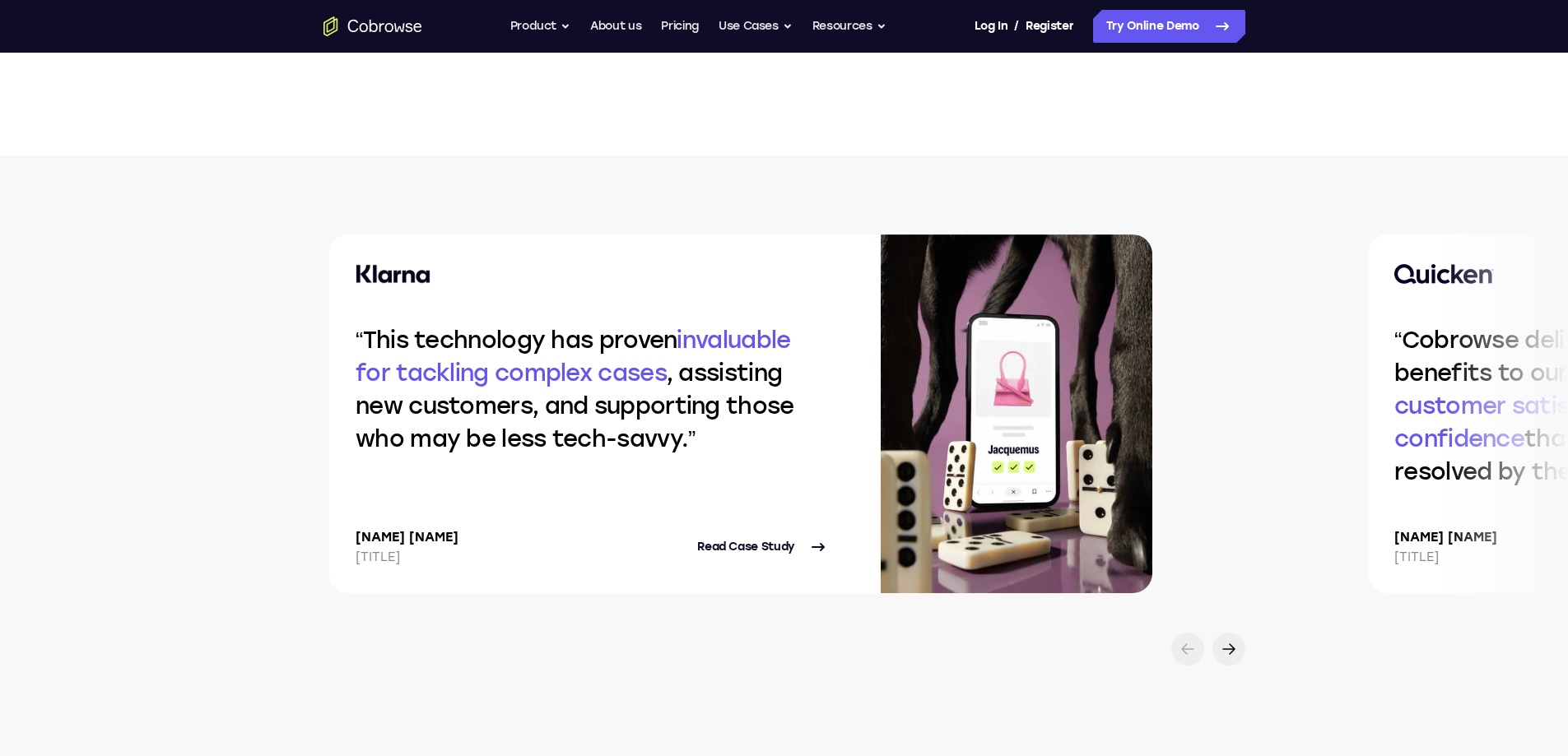 scroll, scrollTop: 3537, scrollLeft: 0, axis: vertical 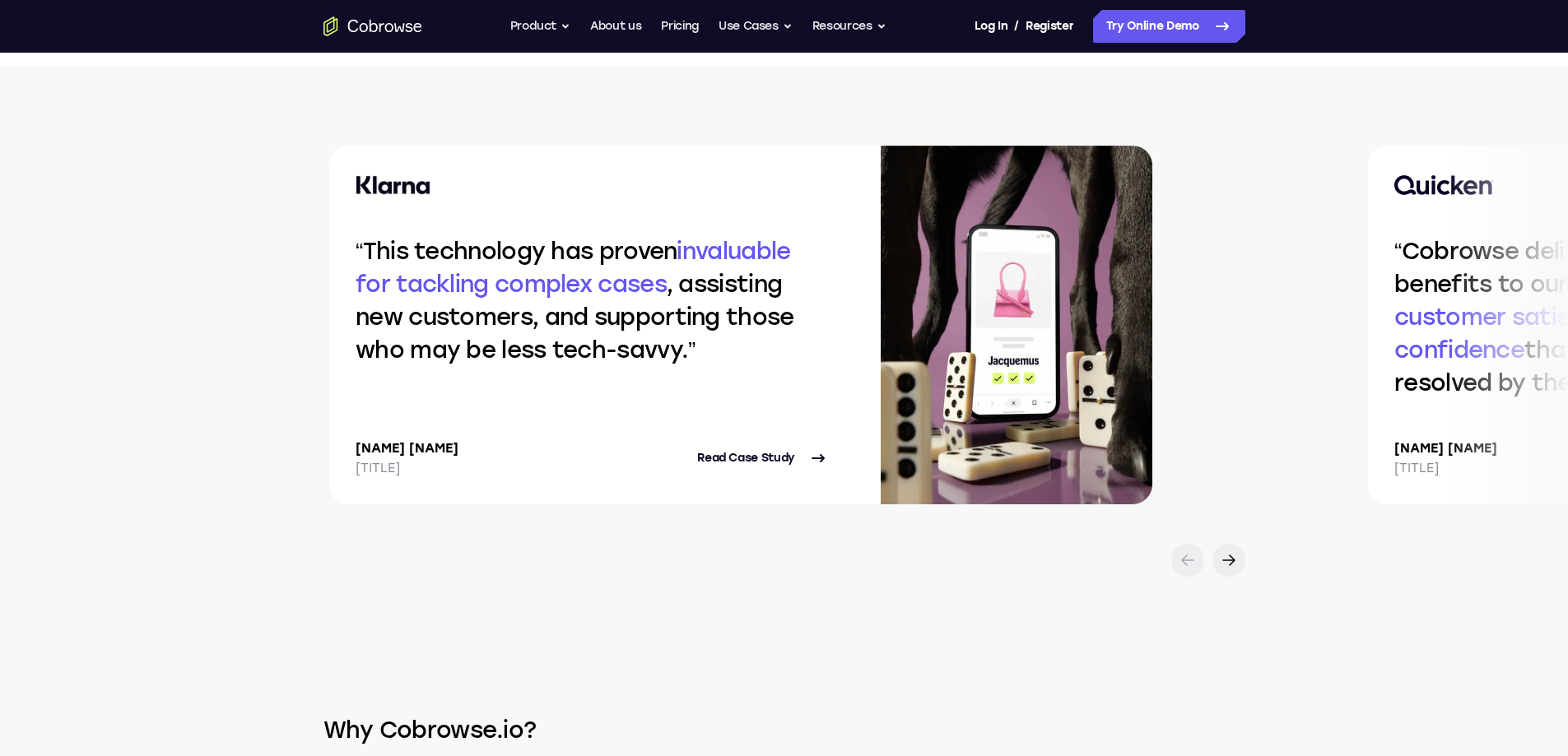 click on "This technology has proven  invaluable for tackling complex cases , assisting new customers, and supporting those who may be less tech-savvy.         Athanasios Chatzoglou   Director of Customer Service        Read Case Study                                        Cobrowse delivers a wide range of benefits to our business. It  improves customer satisfaction and confidence  that their issue is being resolved by the agent.         Ian Roberts   Director of Care Operations and Technology        Read Case Study                                        Cobrowse provides  invaluable insights  into what our Health Care Professionals are experiencing in real-time         Clayton Panzeri   Director of Support        Read Case Study" at bounding box center (784, 361) 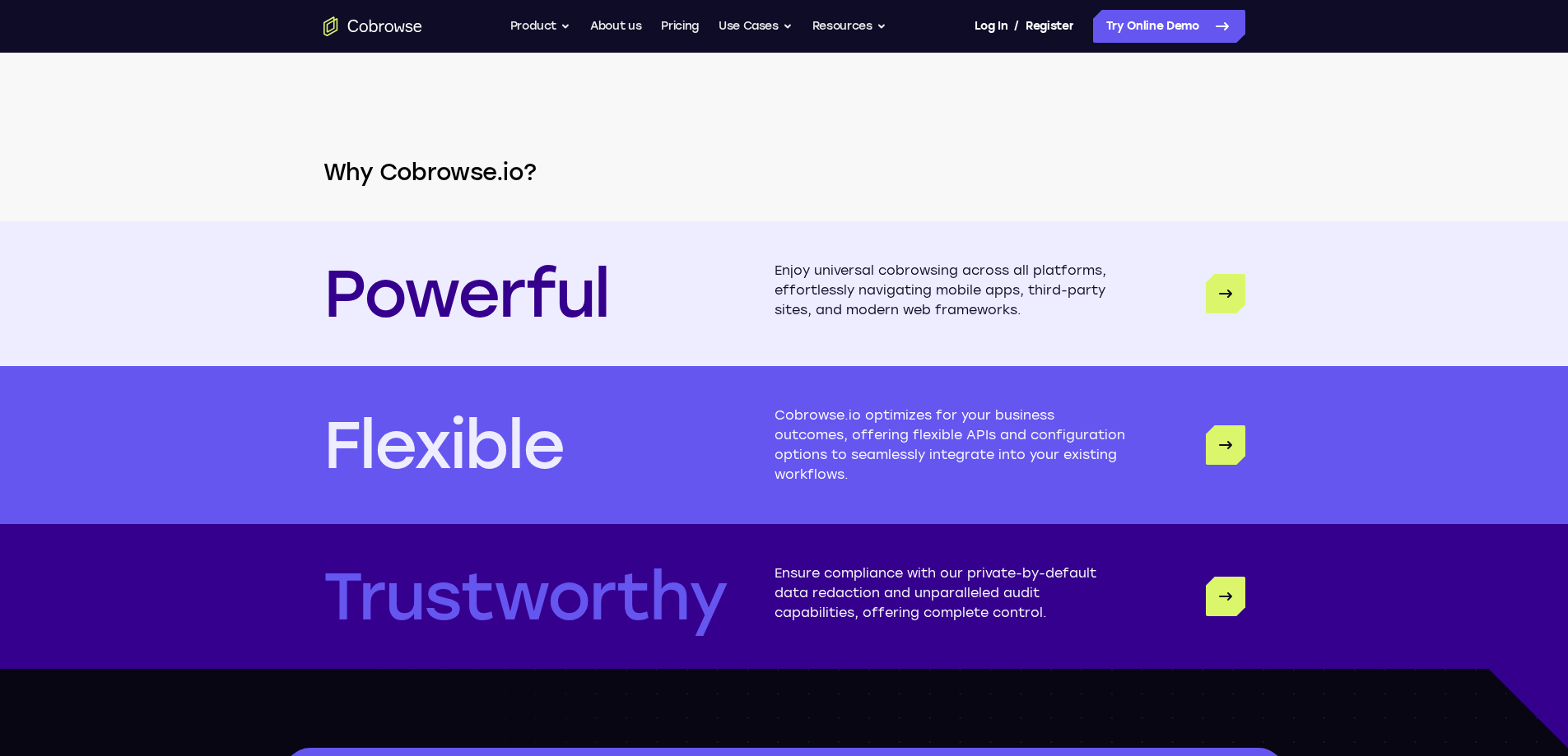 scroll, scrollTop: 4113, scrollLeft: 0, axis: vertical 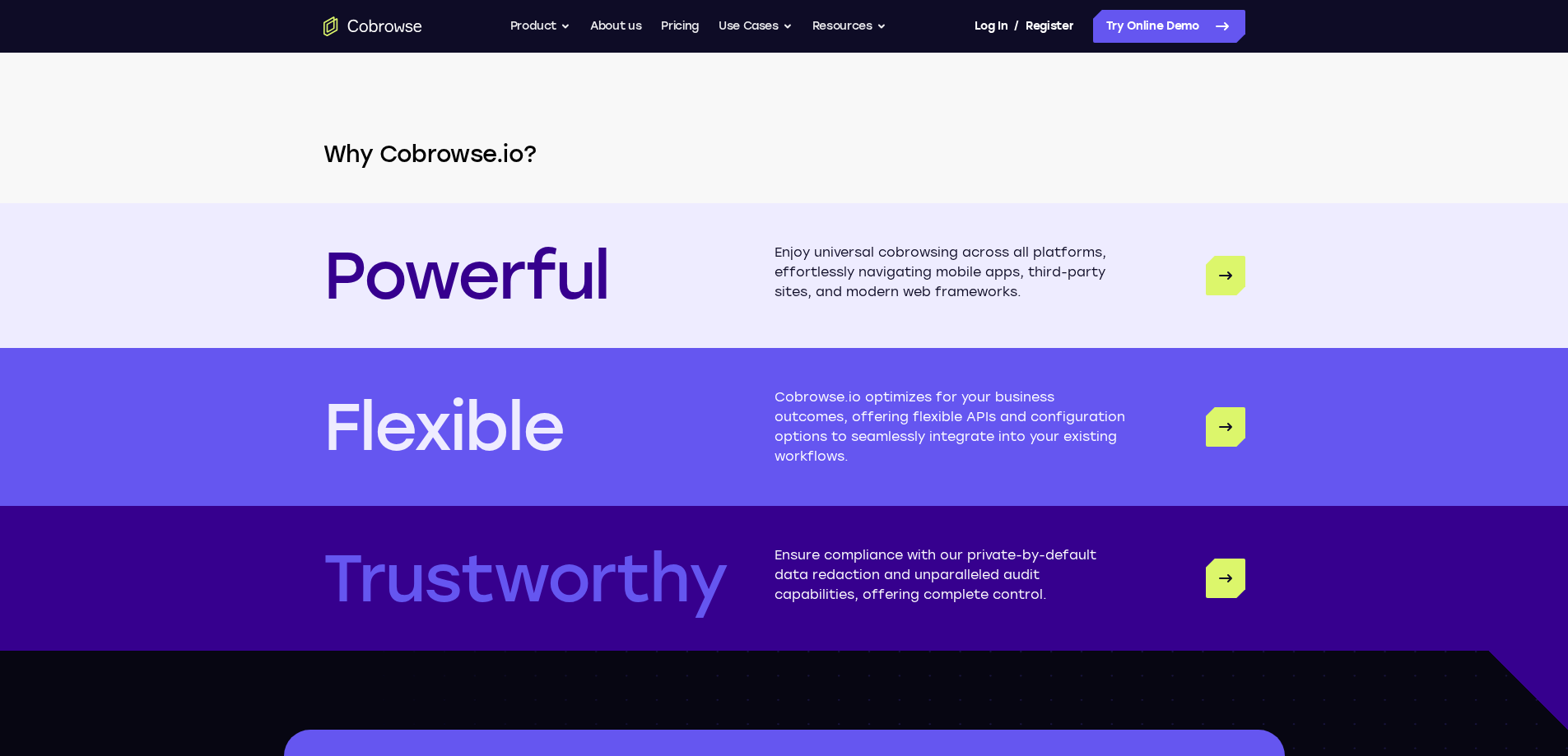 click on "Powerful                               Enjoy universal cobrowsing across all platforms, effortlessly navigating mobile apps, third-party sites, and modern web frameworks." at bounding box center [784, 276] 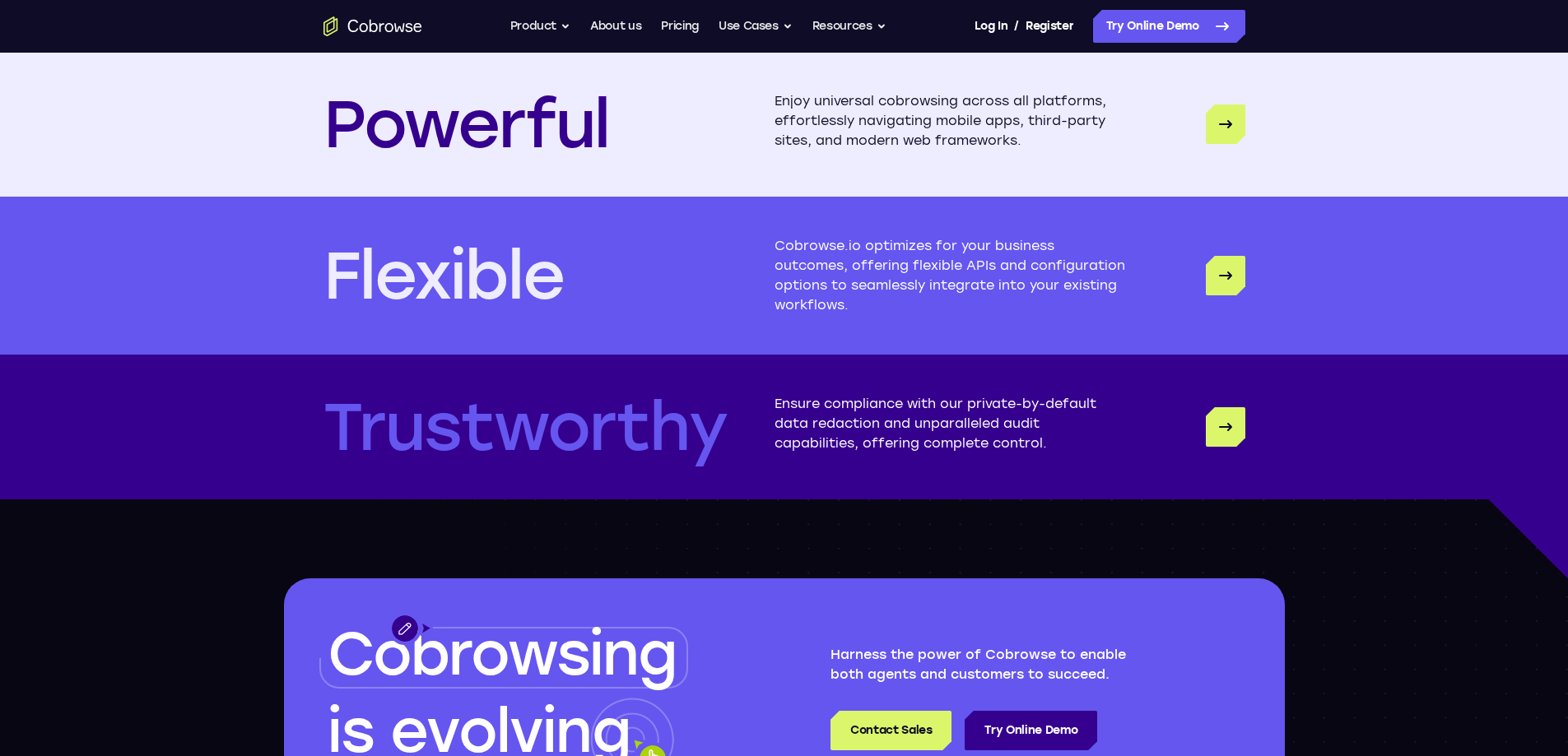 scroll, scrollTop: 4278, scrollLeft: 0, axis: vertical 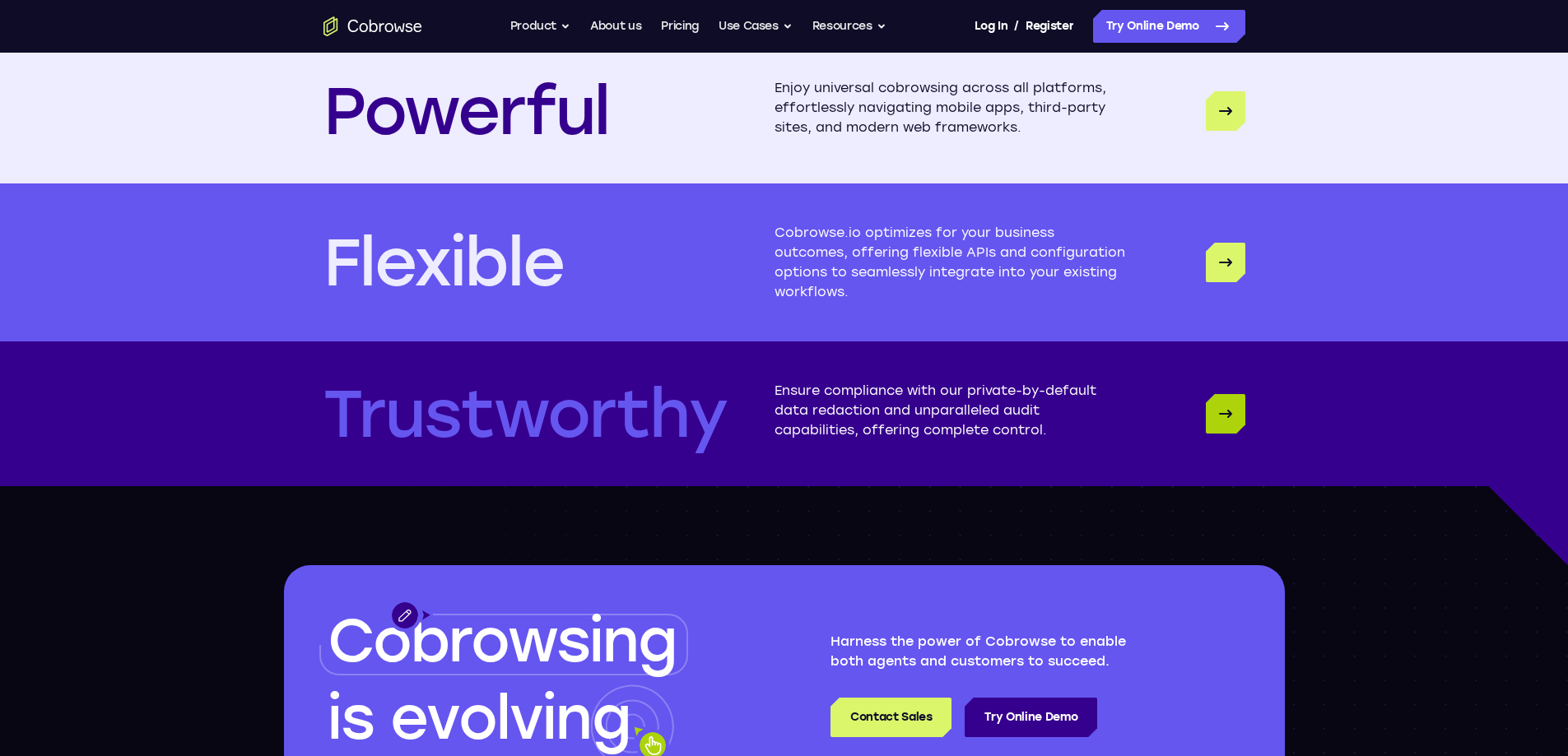 click 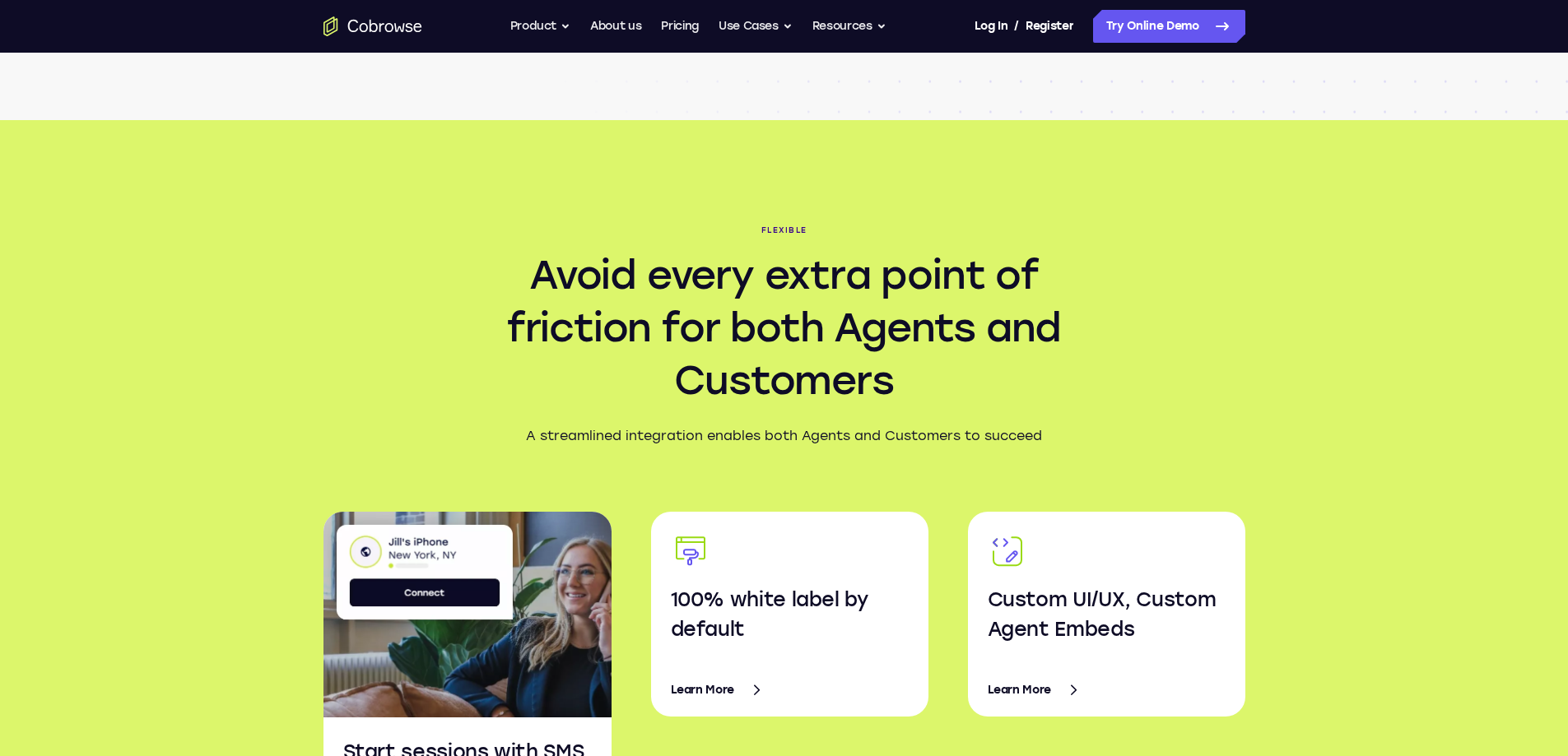 scroll, scrollTop: 3485, scrollLeft: 0, axis: vertical 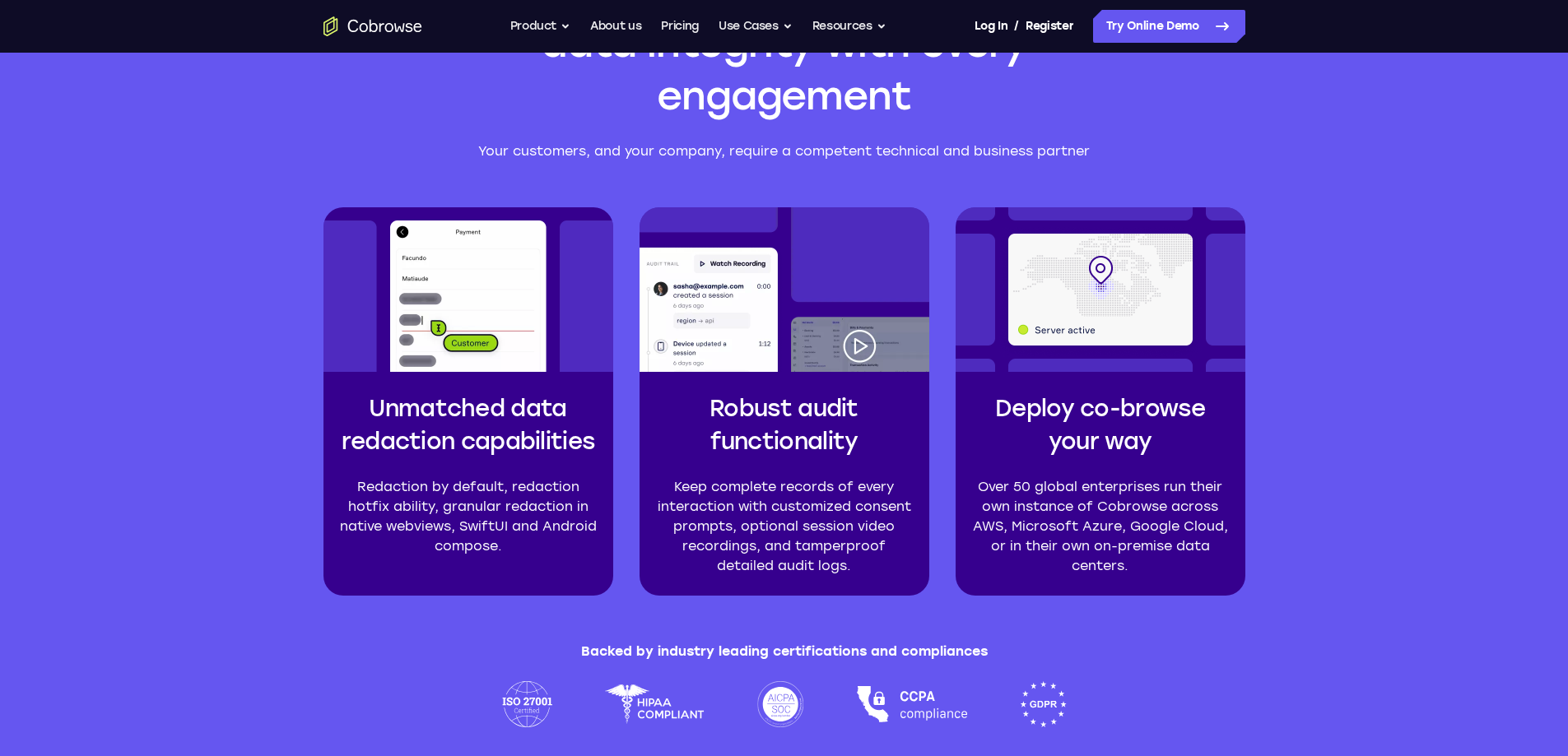 click on "Trustworthy   Maintain customer trust and data integrity with every engagement     Your customers, and your company, require a competent technical and business partner             Unmatched data redaction capabilities   Redaction by default, redaction hotfix ability, granular redaction in native webviews, SwiftUI and Android compose.             Robust audit functionality   Keep complete records of every interaction with customized consent prompts, optional session video recordings, and tamperproof detailed audit logs.             Deploy co-browse your way   Over 50 global enterprises run their own instance of Cobrowse across AWS, Microsoft Azure, Google Cloud, or in their own on-premise data centers.           Backed by industry leading certifications and compliances" at bounding box center [784, 327] 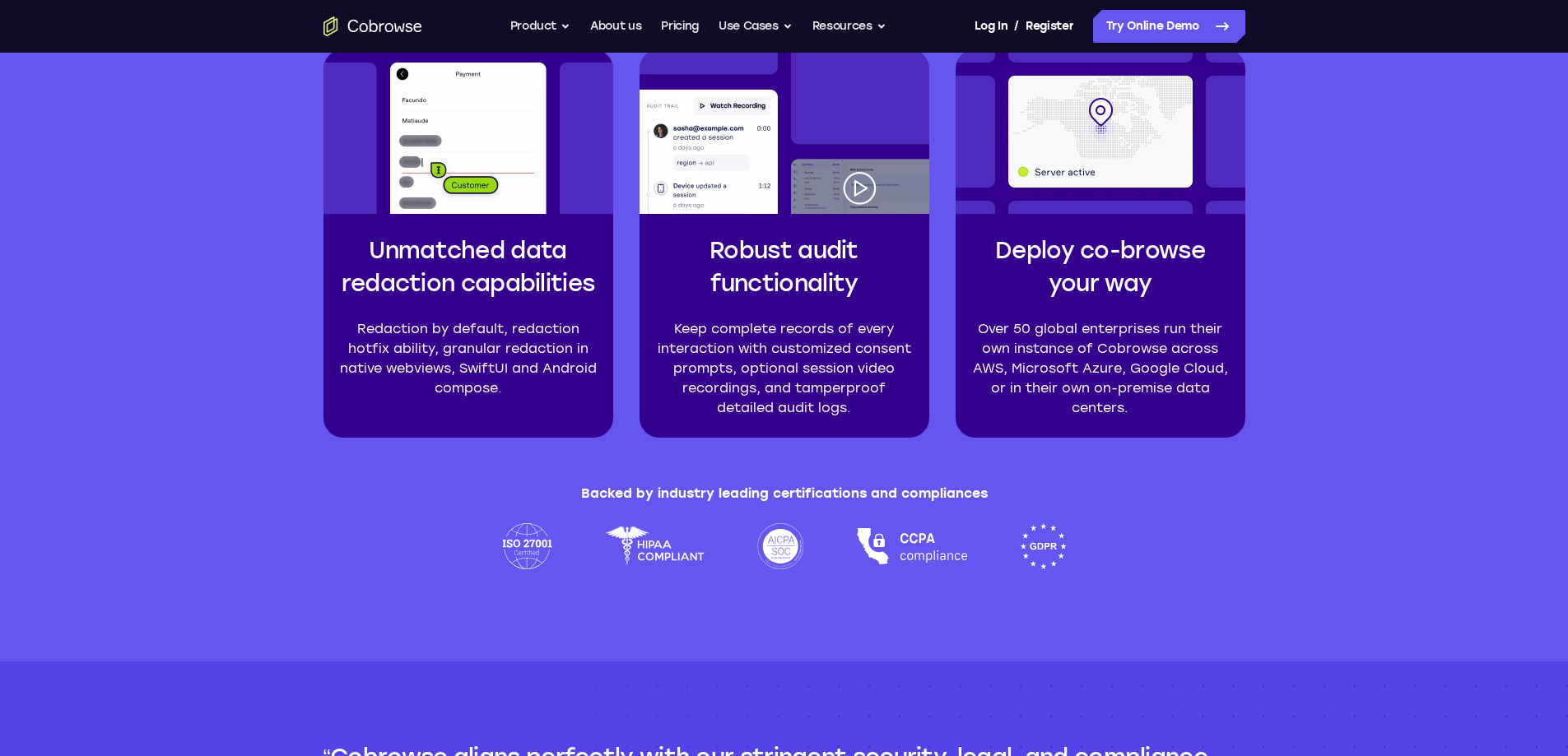 scroll, scrollTop: 3877, scrollLeft: 0, axis: vertical 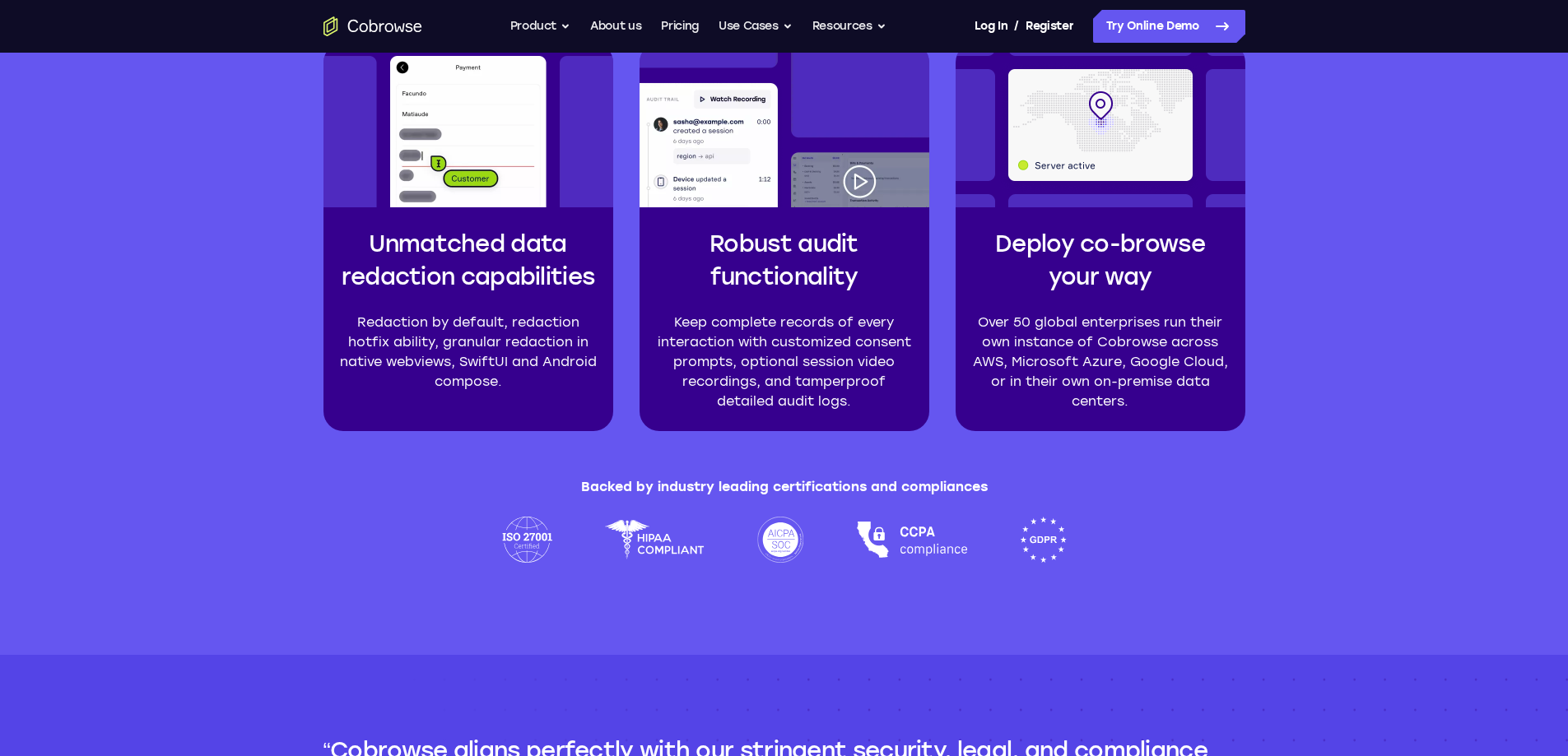 click on "Redaction by default, redaction hotfix ability, granular redaction in native webviews, SwiftUI and Android compose." at bounding box center (468, 352) 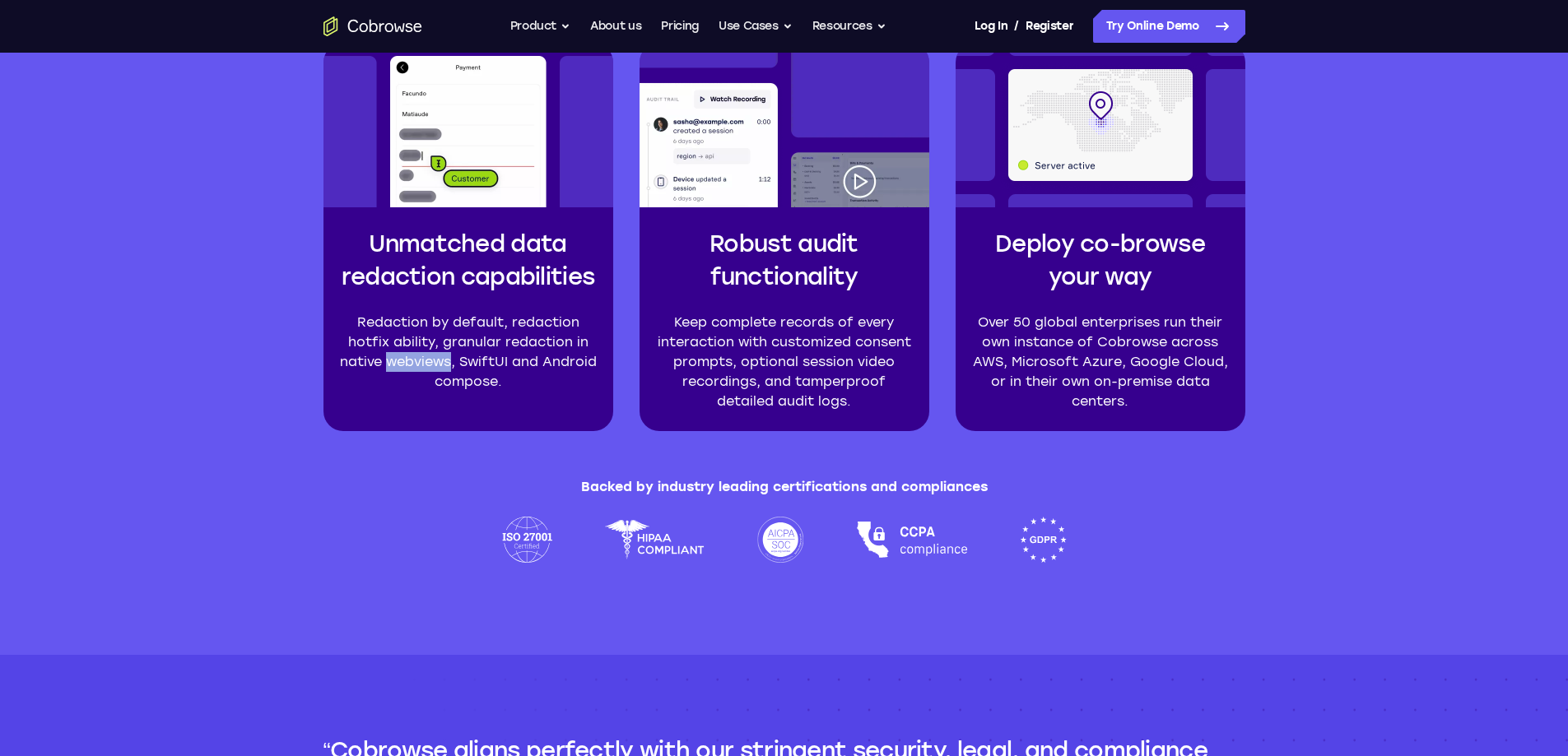 click on "Redaction by default, redaction hotfix ability, granular redaction in native webviews, SwiftUI and Android compose." at bounding box center [468, 352] 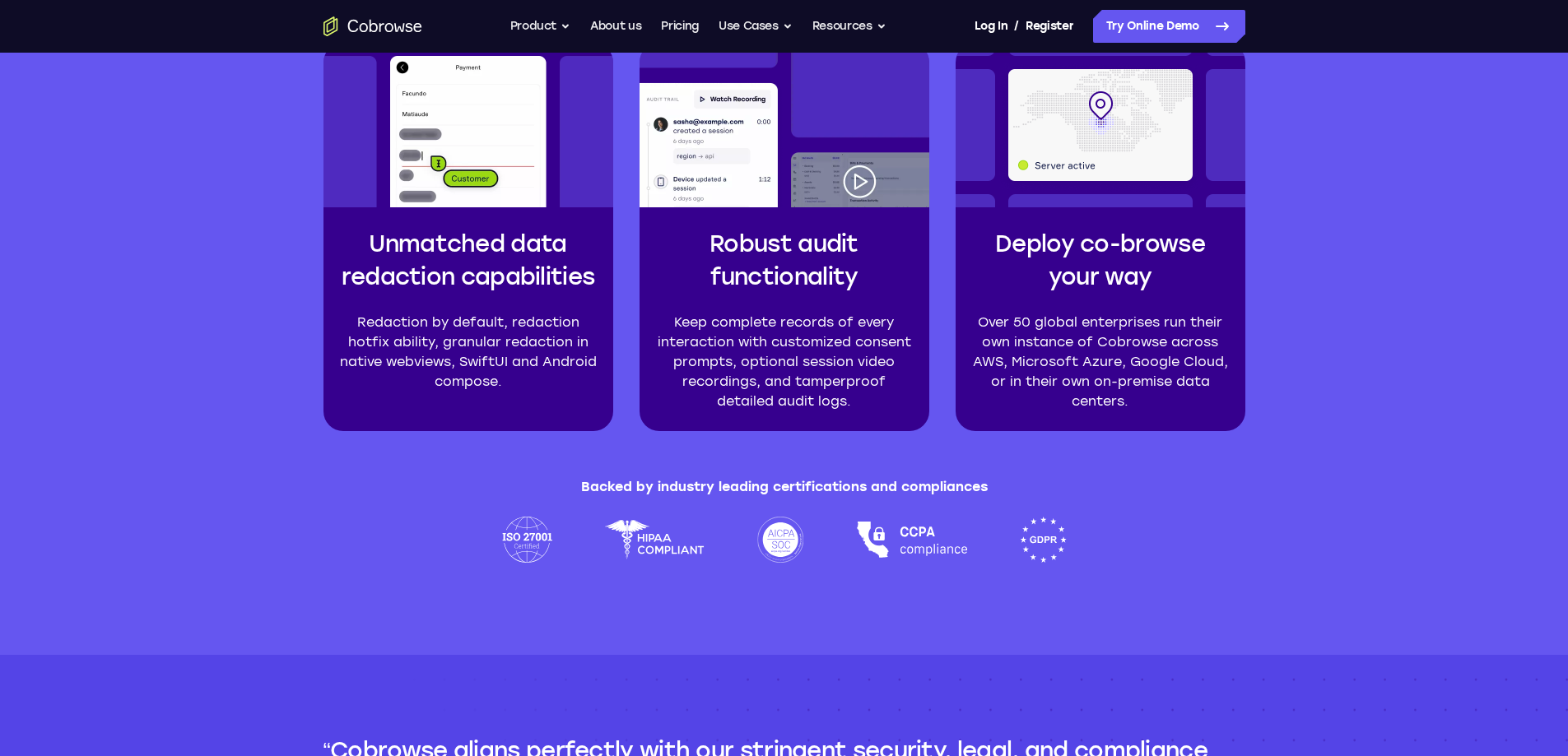 click on "Redaction by default, redaction hotfix ability, granular redaction in native webviews, SwiftUI and Android compose." at bounding box center (468, 352) 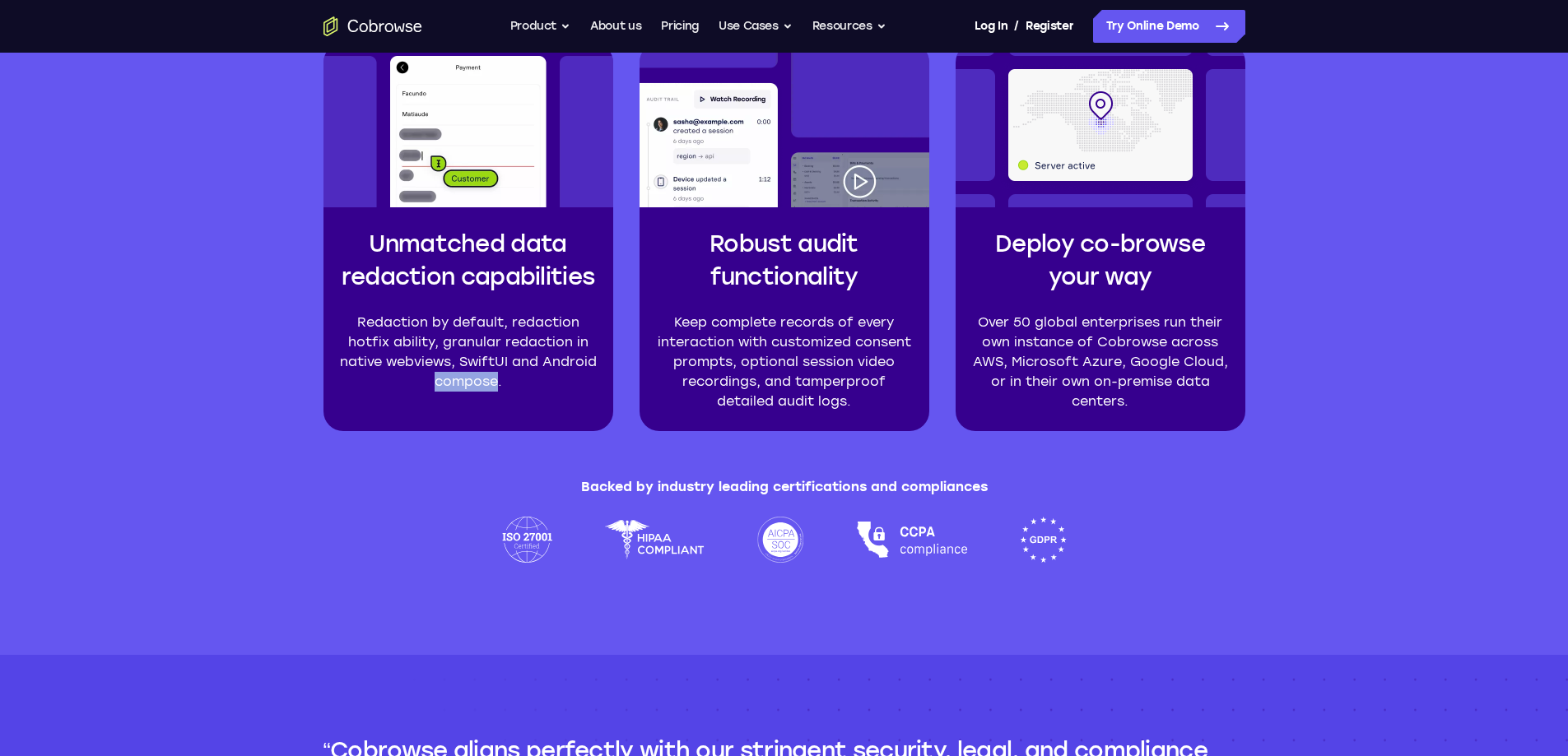 click on "Trustworthy   Maintain customer trust and data integrity with every engagement     Your customers, and your company, require a competent technical and business partner             Unmatched data redaction capabilities   Redaction by default, redaction hotfix ability, granular redaction in native webviews, SwiftUI and Android compose.             Robust audit functionality   Keep complete records of every interaction with customized consent prompts, optional session video recordings, and tamperproof detailed audit logs.             Deploy co-browse your way   Over 50 global enterprises run their own instance of Cobrowse across AWS, Microsoft Azure, Google Cloud, or in their own on-premise data centers.           Backed by industry leading certifications and compliances" at bounding box center [784, 163] 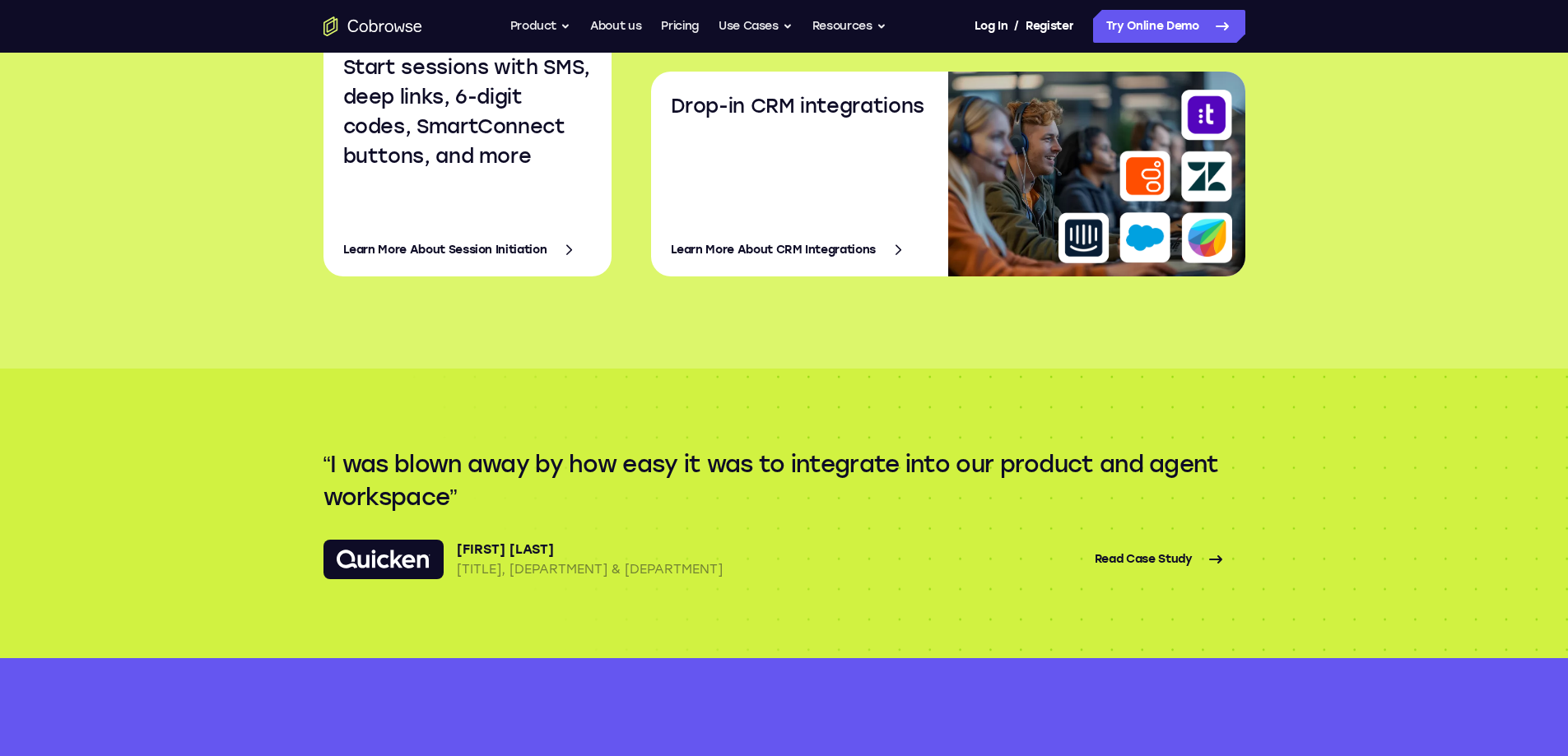 scroll, scrollTop: 2479, scrollLeft: 0, axis: vertical 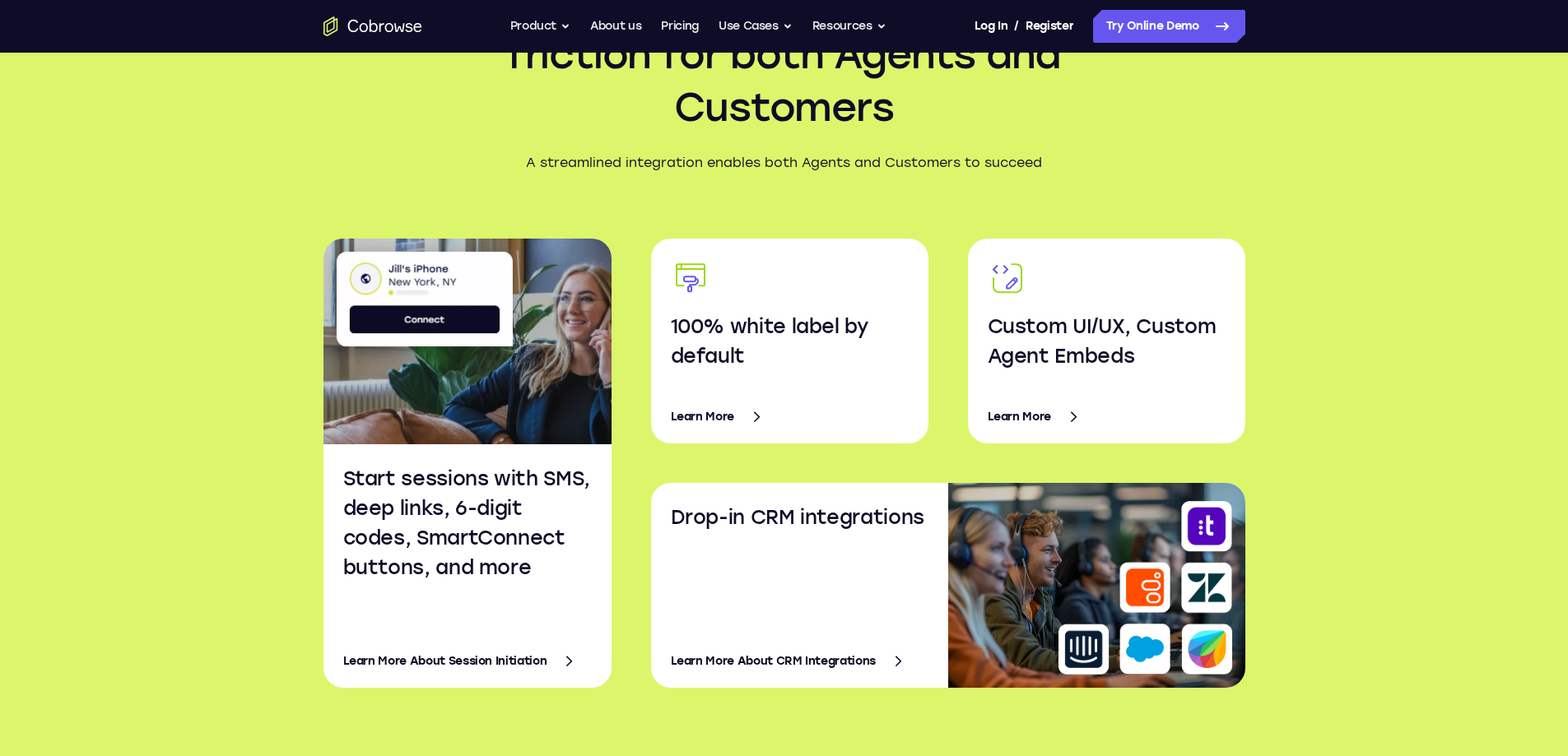 click on "Learn More About Session Initiation" at bounding box center (468, 661) 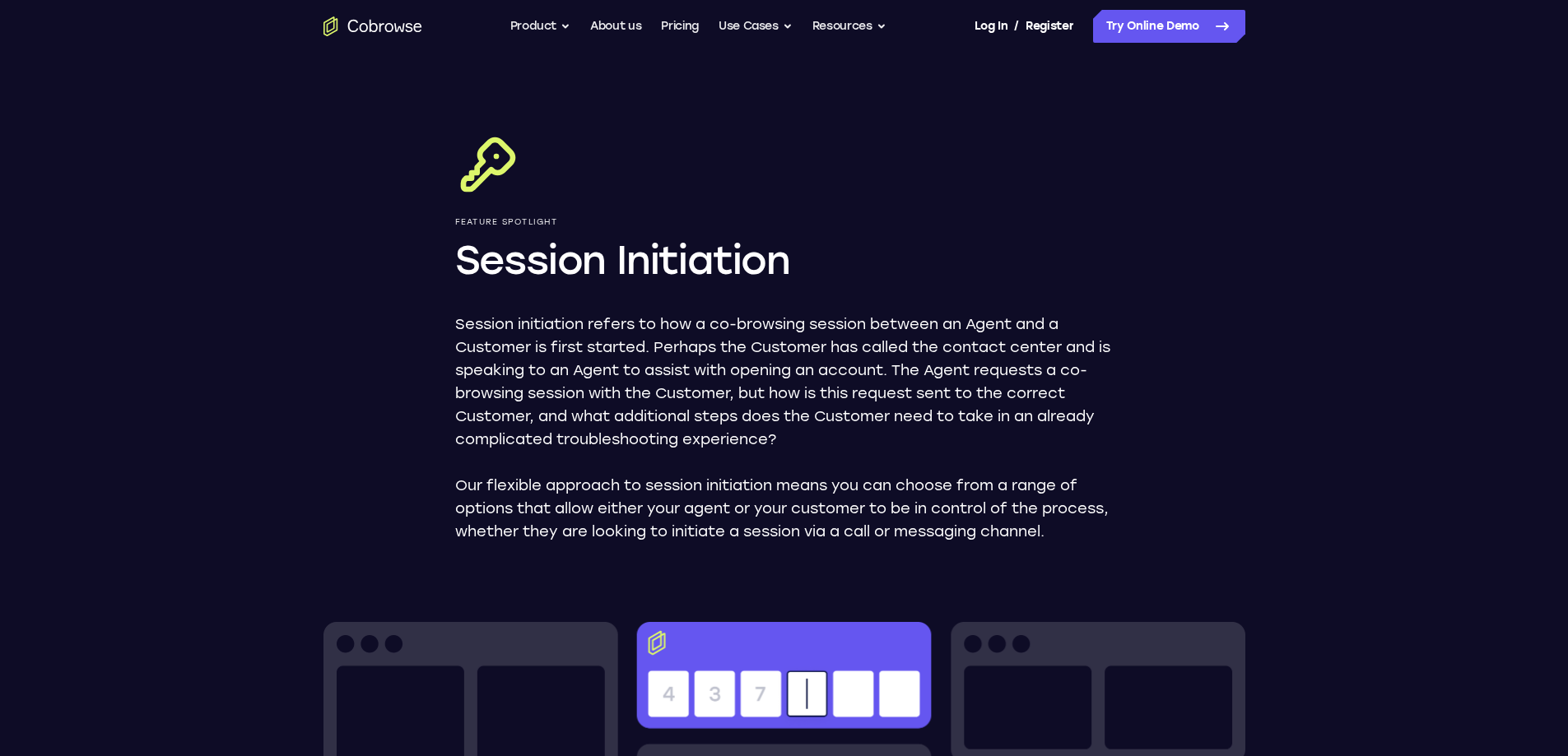 scroll, scrollTop: 0, scrollLeft: 0, axis: both 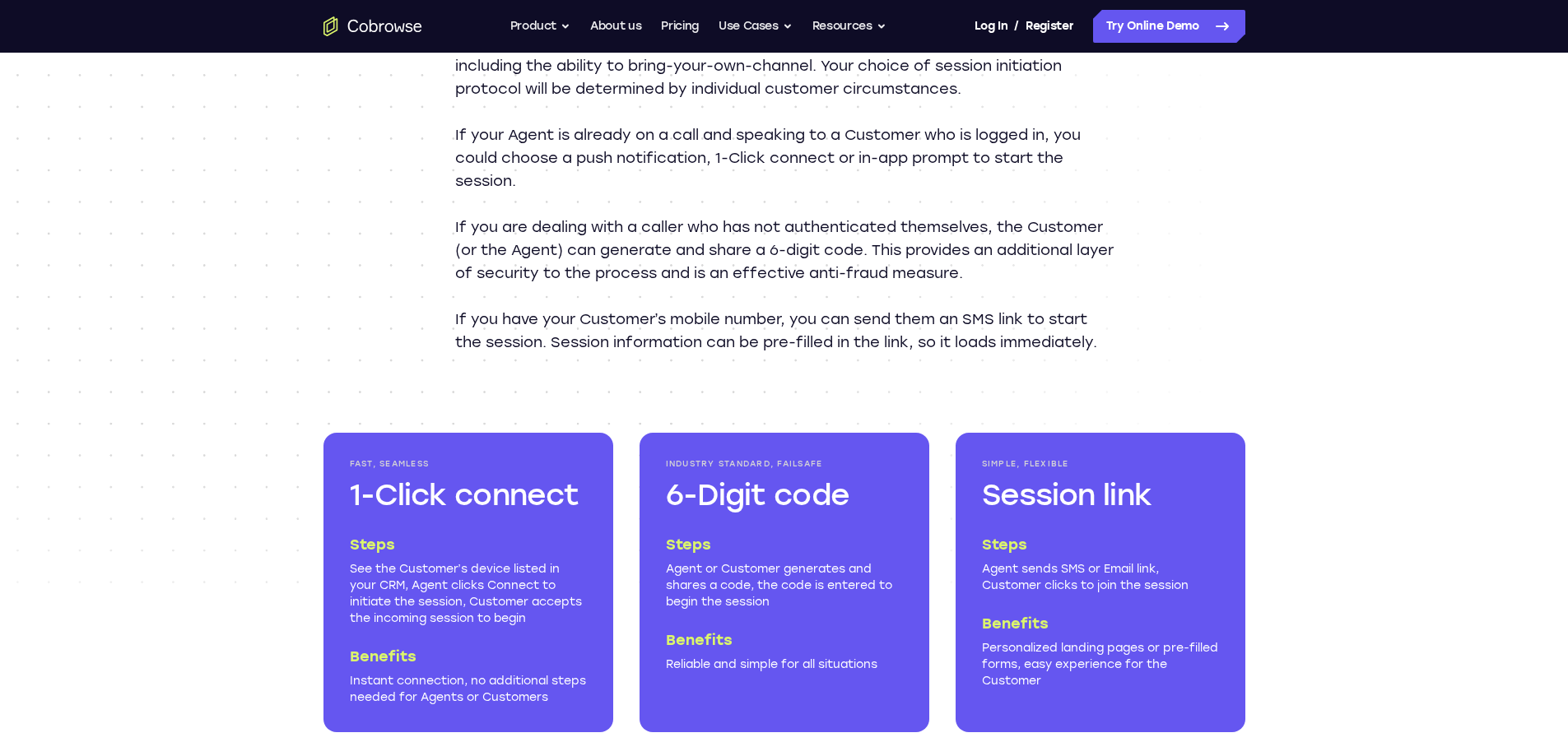 click on "Session initiation in action     Cobrowse offers the widest range of session initiation methods of any provider, including the ability to bring-your-own-channel. Your choice of session initiation protocol will be determined by individual customer circumstances.   If your Agent is already on a call and speaking to a Customer who is logged in, you could choose a push notification, 1-Click connect or in-app prompt to start the session.   If you are dealing with a caller who has not authenticated themselves, the Customer (or the Agent) can generate and share a 6-digit code. This provides an additional layer of security to the process and is an effective anti-fraud measure.   If you have your Customer’s mobile number, you can send them an SMS link to start the session. Session information can be pre-filled in the link, so it loads immediately.               Fast, Seamless   1-Click connect       Steps     Benefits   Instant connection, no additional steps needed for Agents or Customers" at bounding box center [784, 535] 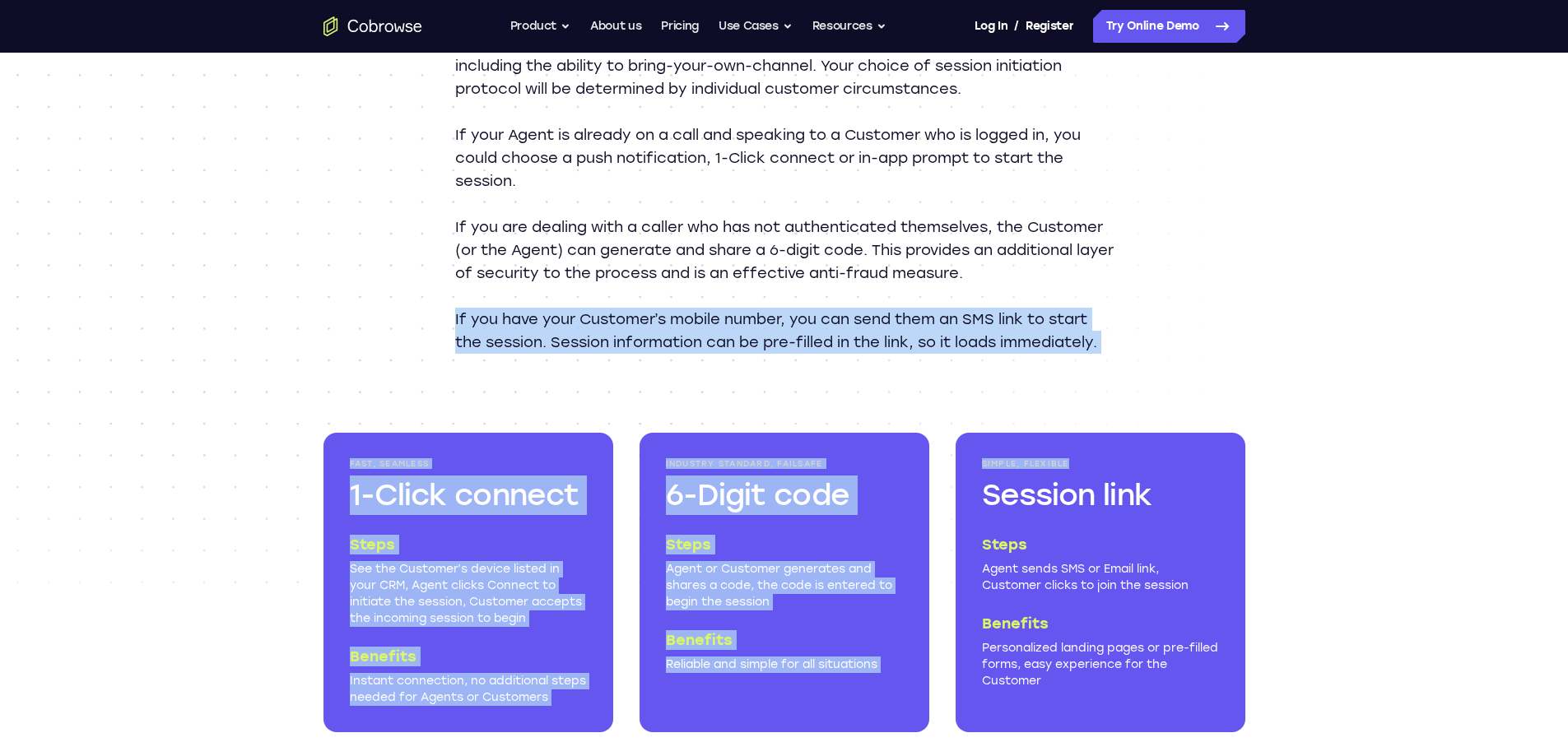 click on "Session initiation in action     Cobrowse offers the widest range of session initiation methods of any provider, including the ability to bring-your-own-channel. Your choice of session initiation protocol will be determined by individual customer circumstances.   If your Agent is already on a call and speaking to a Customer who is logged in, you could choose a push notification, 1-Click connect or in-app prompt to start the session.   If you are dealing with a caller who has not authenticated themselves, the Customer (or the Agent) can generate and share a 6-digit code. This provides an additional layer of security to the process and is an effective anti-fraud measure.   If you have your Customer’s mobile number, you can send them an SMS link to start the session. Session information can be pre-filled in the link, so it loads immediately.               Fast, Seamless   1-Click connect       Steps     Benefits   Instant connection, no additional steps needed for Agents or Customers" at bounding box center [784, 535] 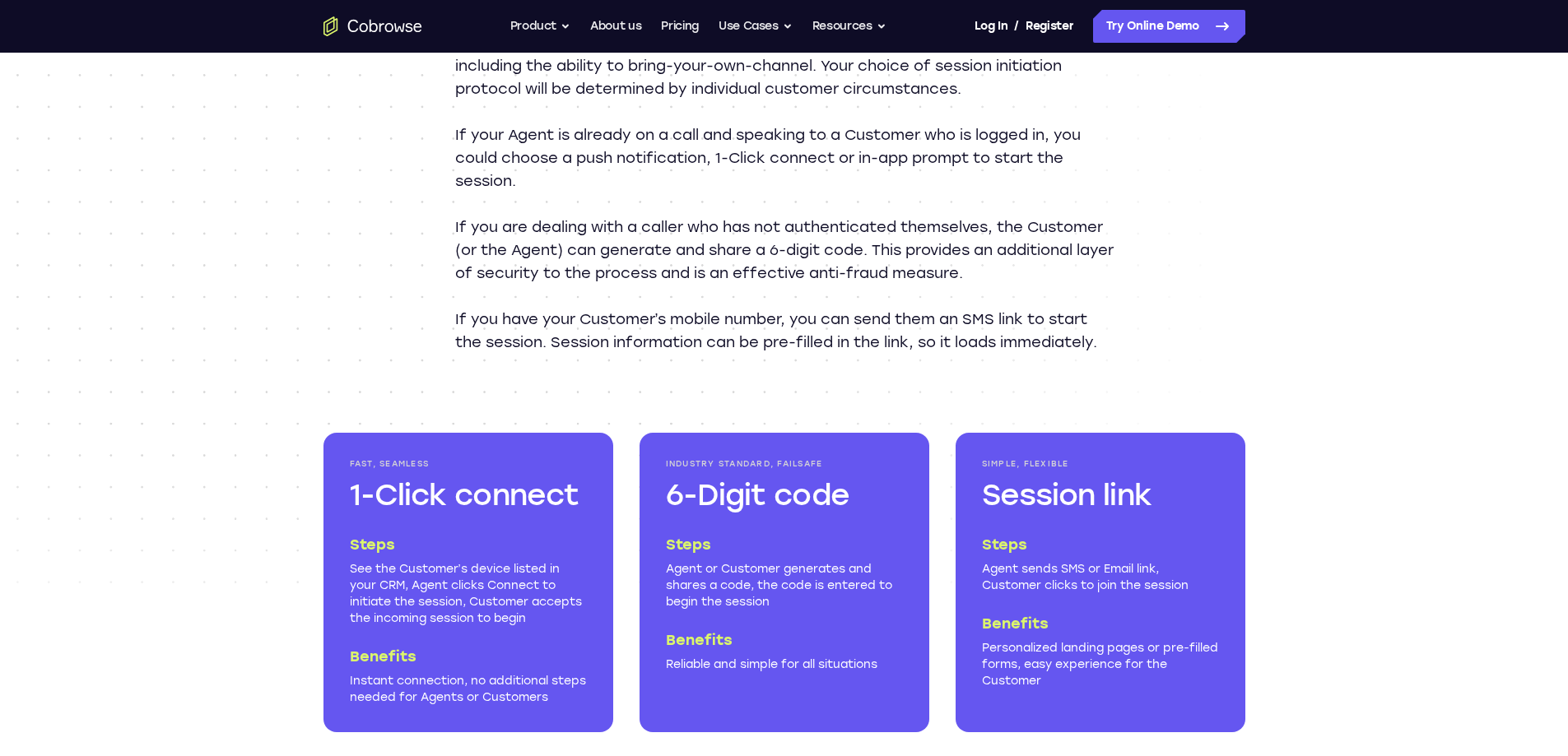click on "Session initiation in action     Cobrowse offers the widest range of session initiation methods of any provider, including the ability to bring-your-own-channel. Your choice of session initiation protocol will be determined by individual customer circumstances.   If your Agent is already on a call and speaking to a Customer who is logged in, you could choose a push notification, 1-Click connect or in-app prompt to start the session.   If you are dealing with a caller who has not authenticated themselves, the Customer (or the Agent) can generate and share a 6-digit code. This provides an additional layer of security to the process and is an effective anti-fraud measure.   If you have your Customer’s mobile number, you can send them an SMS link to start the session. Session information can be pre-filled in the link, so it loads immediately.               Fast, Seamless   1-Click connect       Steps     Benefits   Instant connection, no additional steps needed for Agents or Customers" at bounding box center (784, 535) 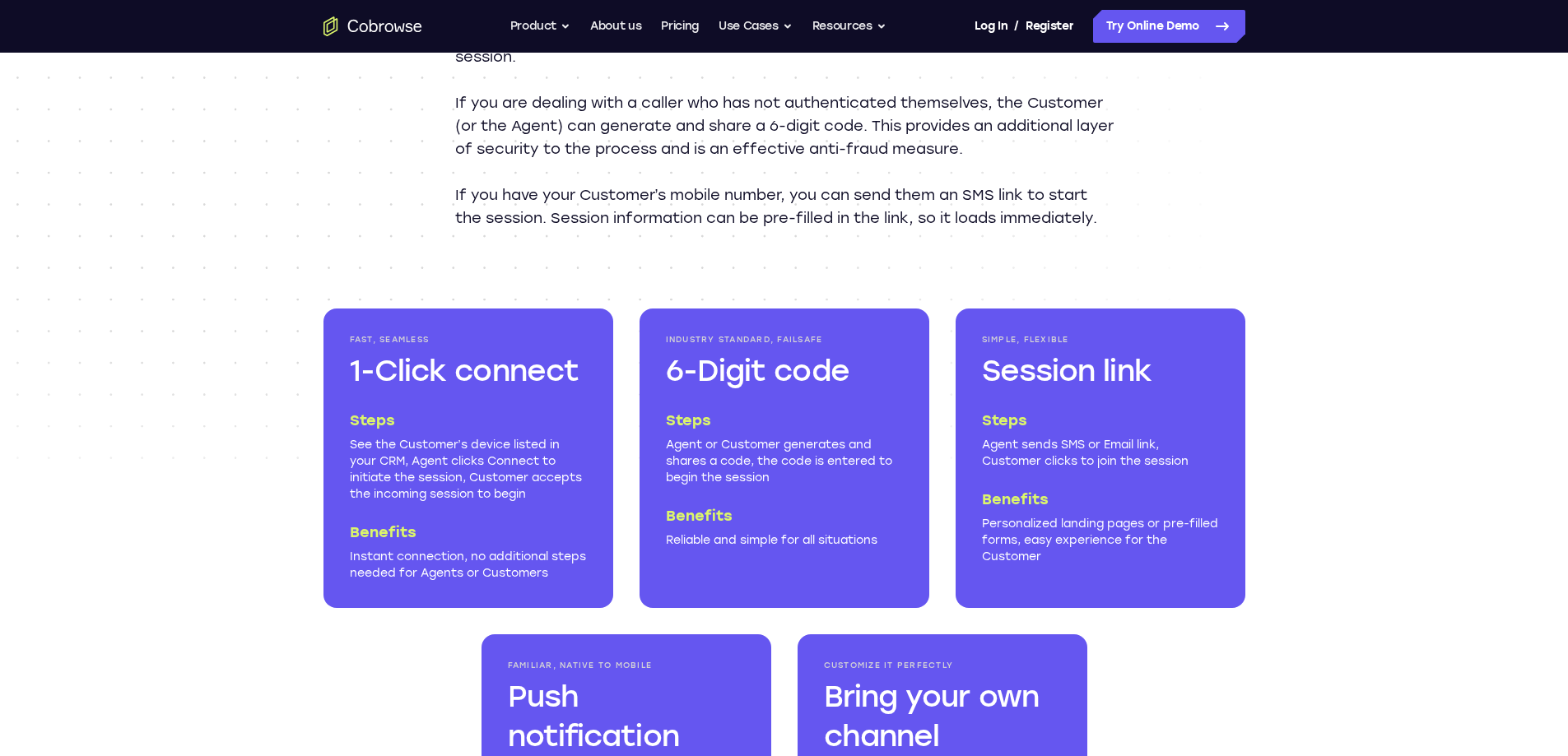 scroll, scrollTop: 1810, scrollLeft: 0, axis: vertical 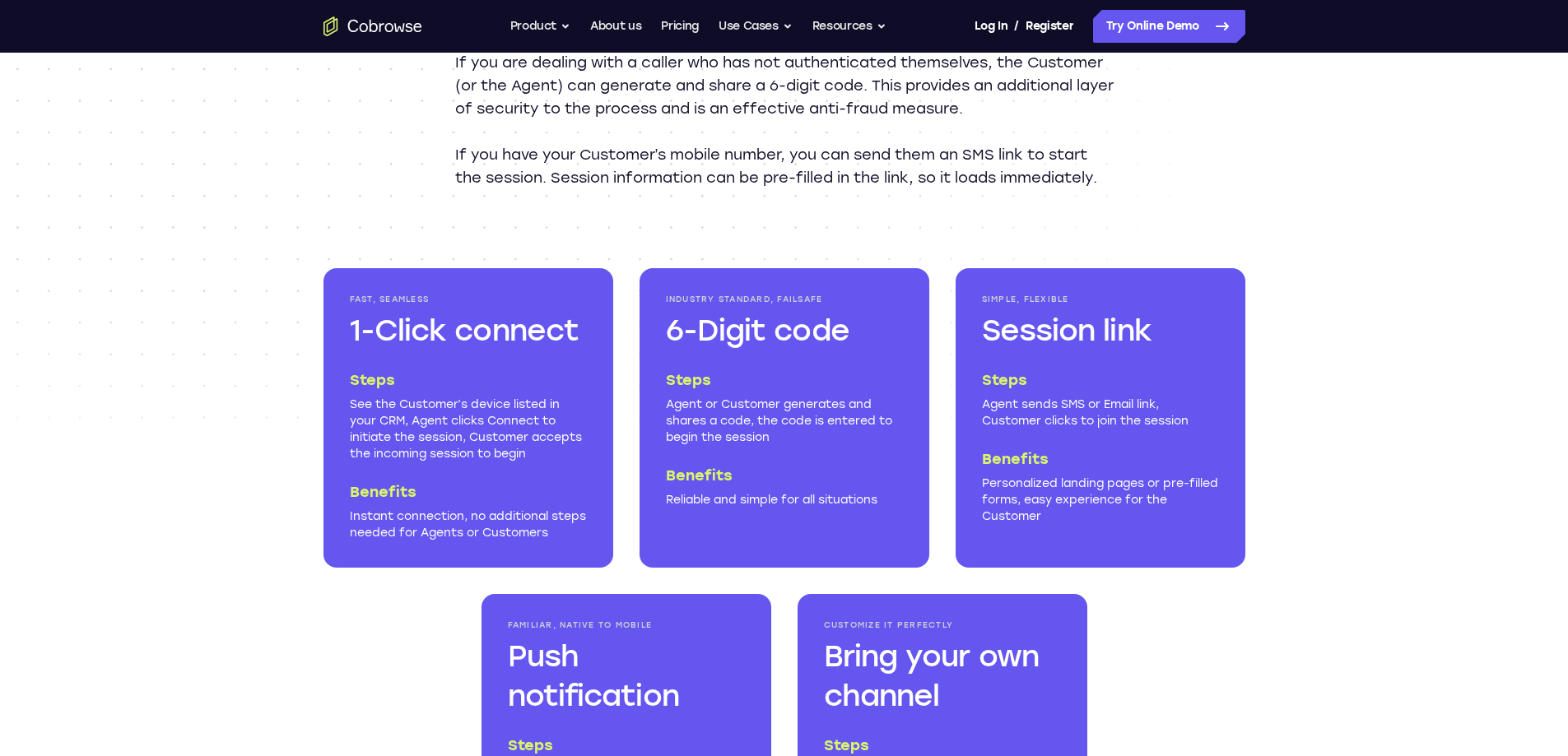click on "Session initiation in action     Cobrowse offers the widest range of session initiation methods of any provider, including the ability to bring-your-own-channel. Your choice of session initiation protocol will be determined by individual customer circumstances.   If your Agent is already on a call and speaking to a Customer who is logged in, you could choose a push notification, 1-Click connect or in-app prompt to start the session.   If you are dealing with a caller who has not authenticated themselves, the Customer (or the Agent) can generate and share a 6-digit code. This provides an additional layer of security to the process and is an effective anti-fraud measure.   If you have your Customer’s mobile number, you can send them an SMS link to start the session. Session information can be pre-filled in the link, so it loads immediately.               Fast, Seamless   1-Click connect       Steps     Benefits   Instant connection, no additional steps needed for Agents or Customers" at bounding box center (784, 370) 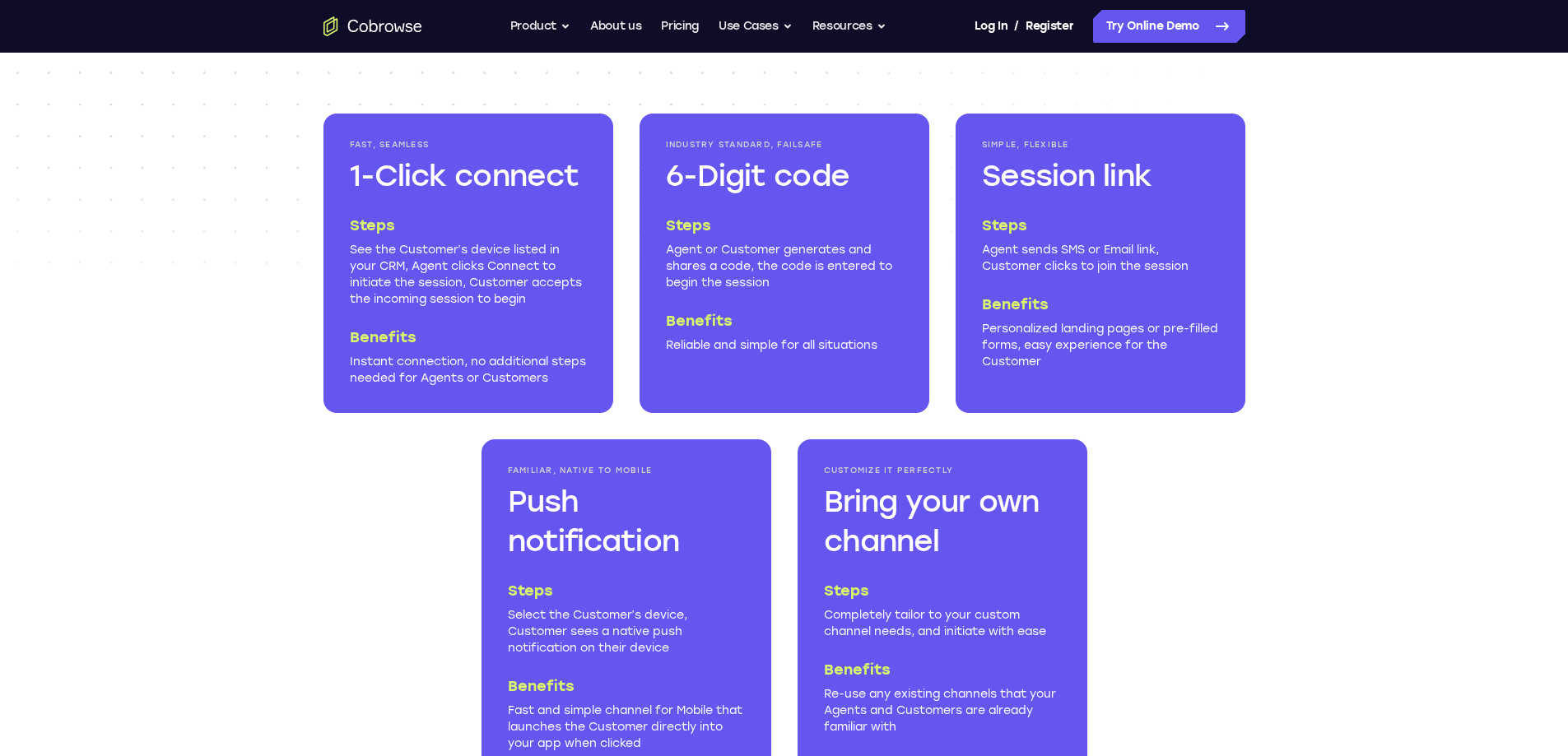 scroll, scrollTop: 1974, scrollLeft: 0, axis: vertical 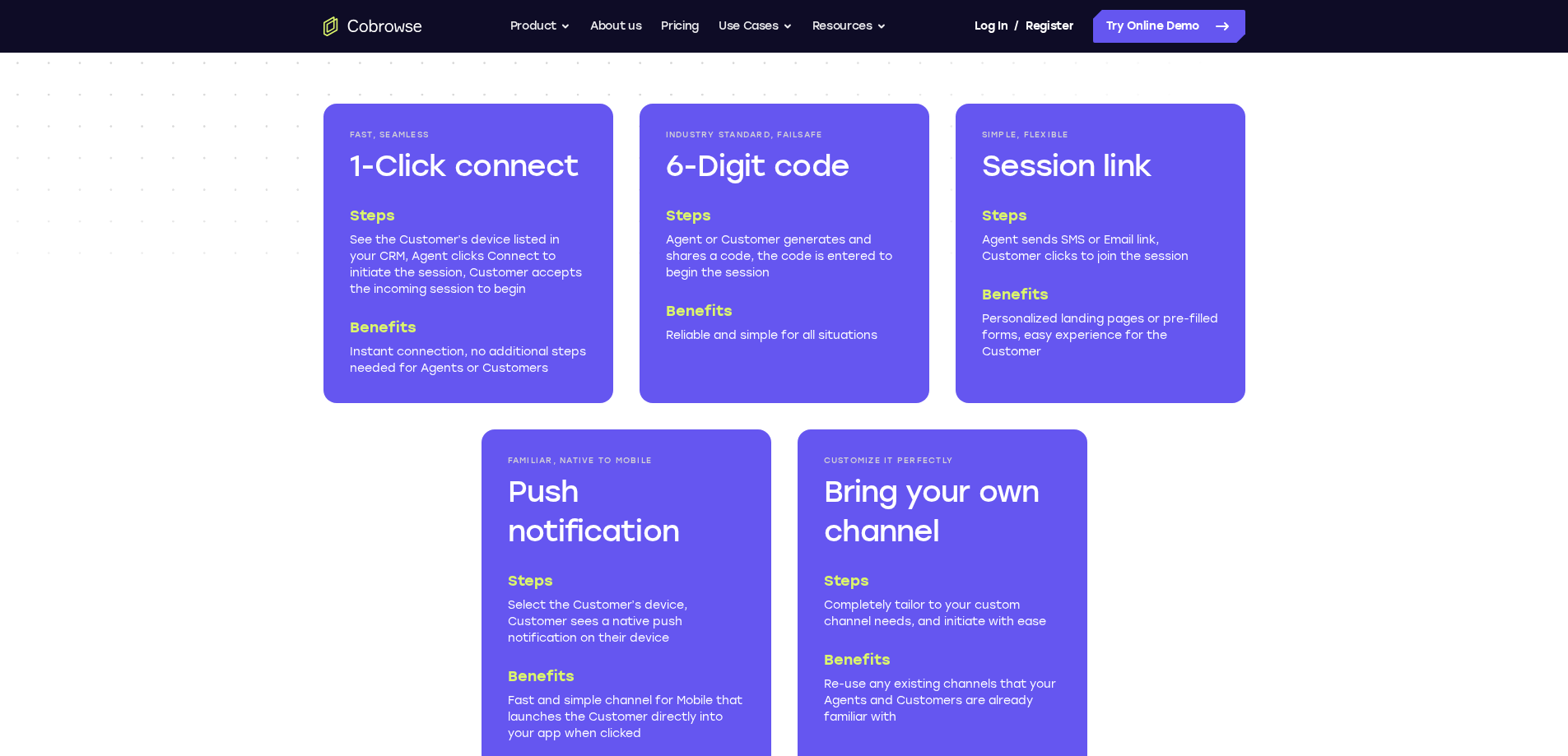 click on "Benefits" at bounding box center (468, 327) 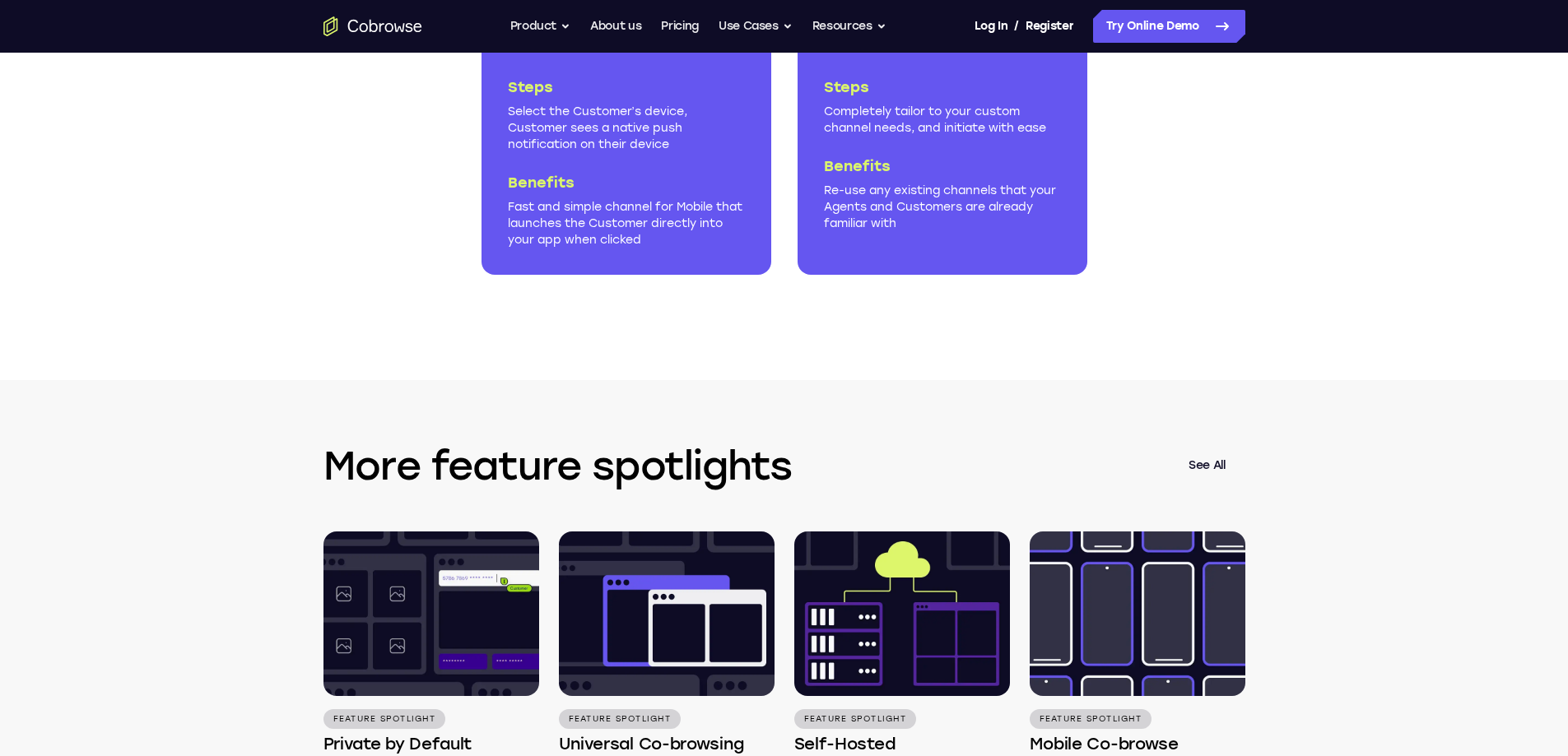 scroll, scrollTop: 2879, scrollLeft: 0, axis: vertical 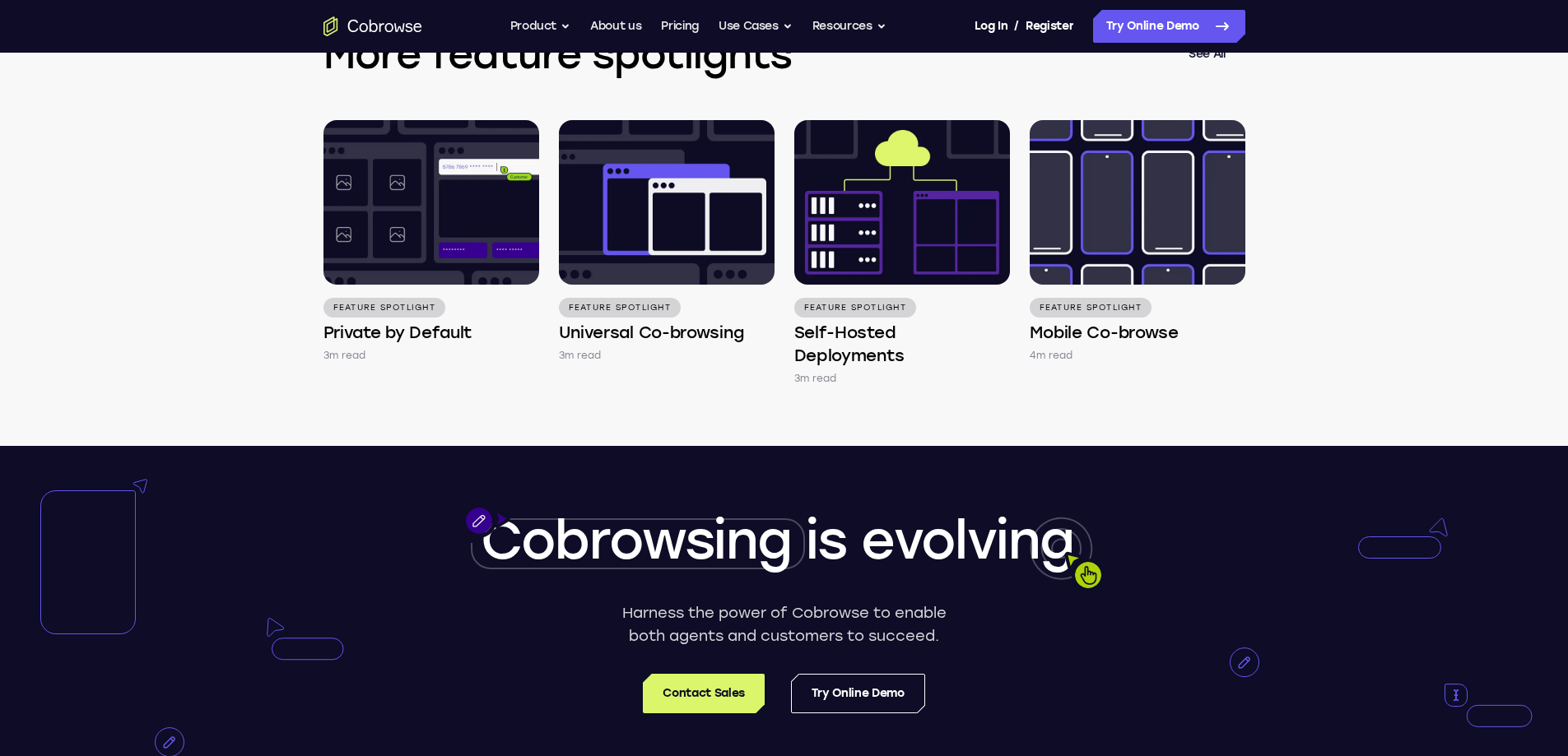 click at bounding box center [784, 619] 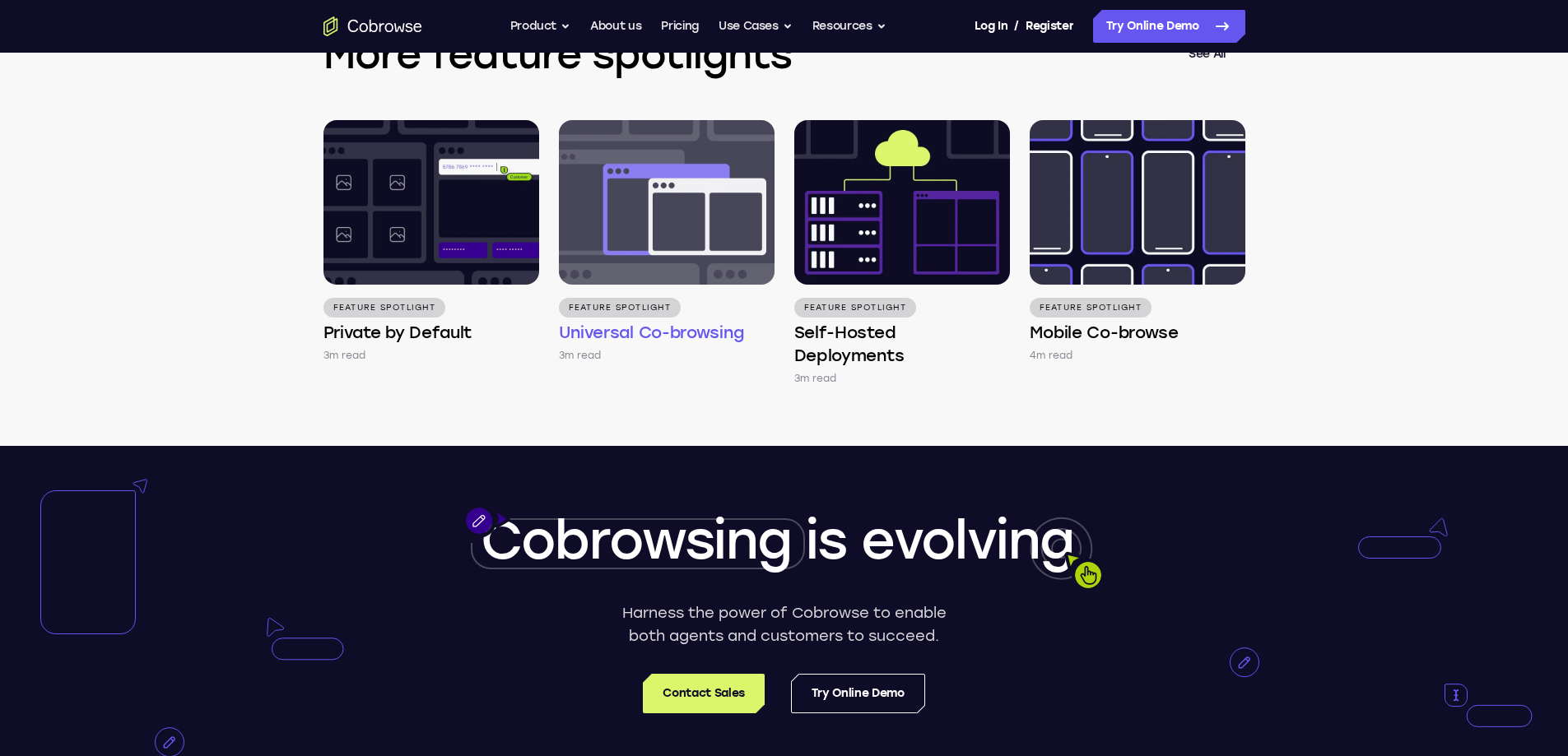 click on "Universal Co-browsing" at bounding box center [651, 332] 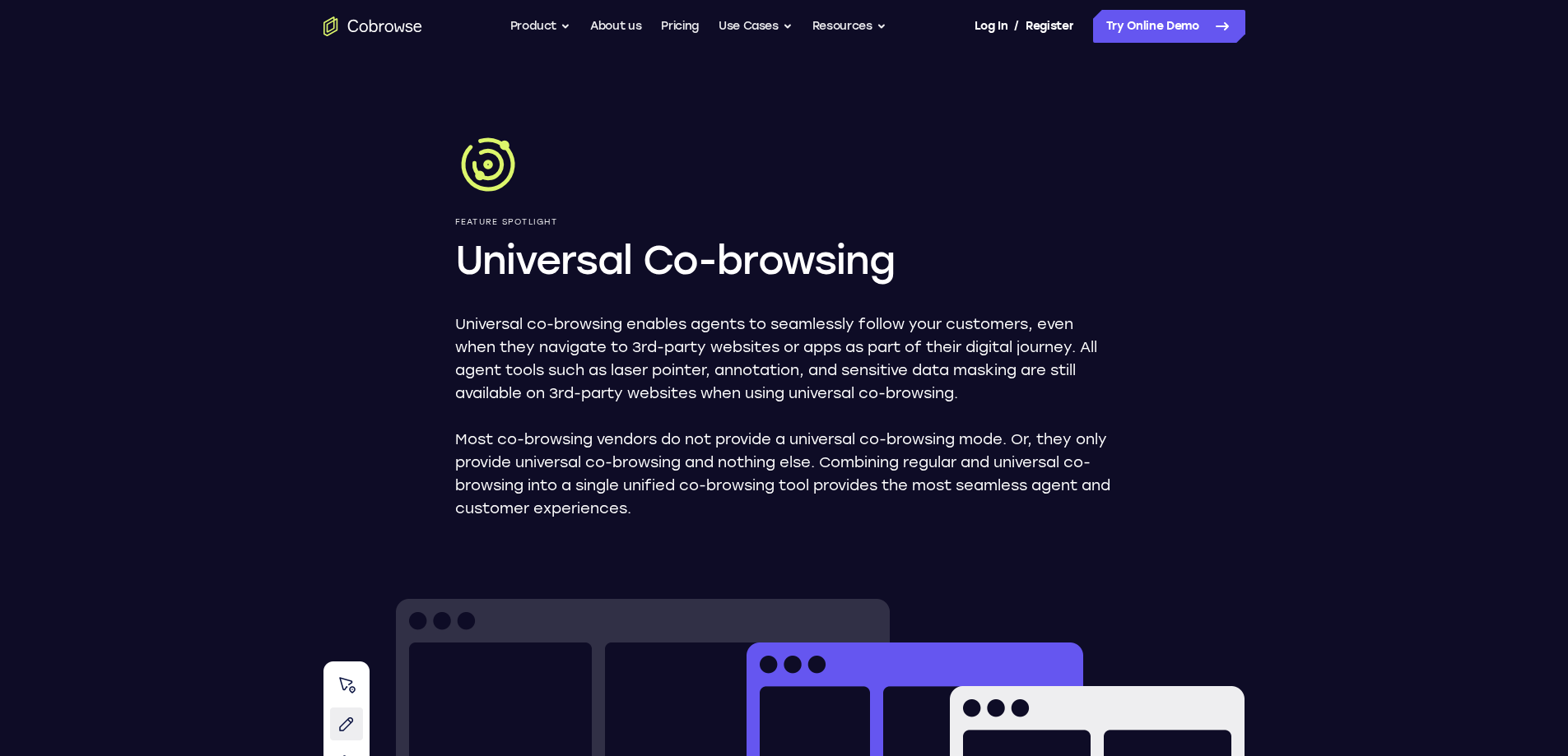 scroll, scrollTop: 0, scrollLeft: 0, axis: both 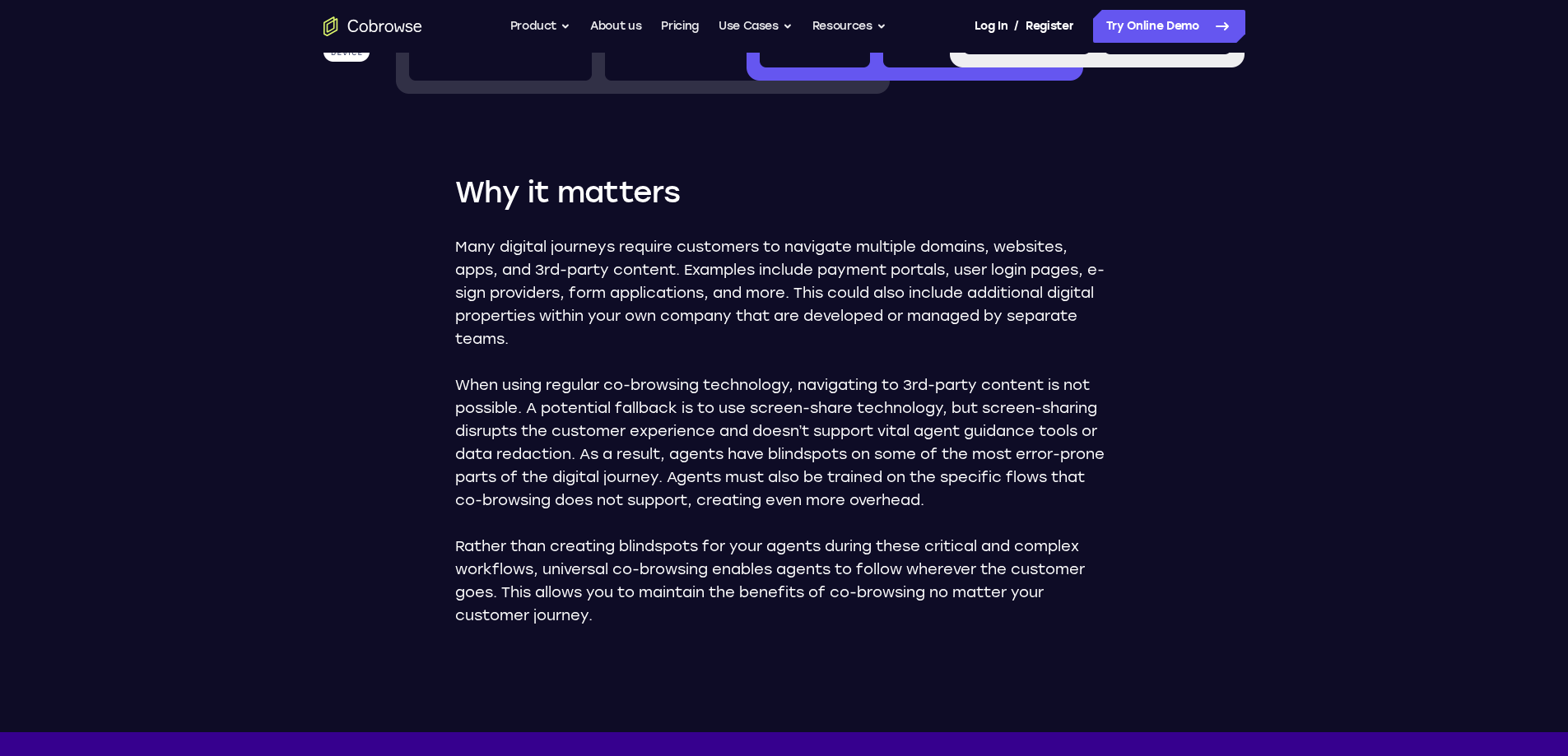 click on "Feature Spotlight   Universal Co-browsing         Universal co-browsing enables agents to seamlessly follow your customers, even when they navigate to 3rd-party websites or apps as part of their digital journey. All agent tools such as laser pointer, annotation, and sensitive data masking are still available on 3rd-party websites when using universal co-browsing.   Most co-browsing vendors do not provide a universal co-browsing mode. Or, they only provide universal co-browsing and nothing else. Combining regular and universal co-browsing into a single unified co-browsing tool provides the most seamless agent and customer experiences.                       Why it matters         Rather than creating blindspots for your agents during these critical and complex workflows, universal co-browsing enables agents to follow wherever the customer goes. This allows you to maintain the benefits of co-browsing no matter your customer journey." at bounding box center (784, -19) 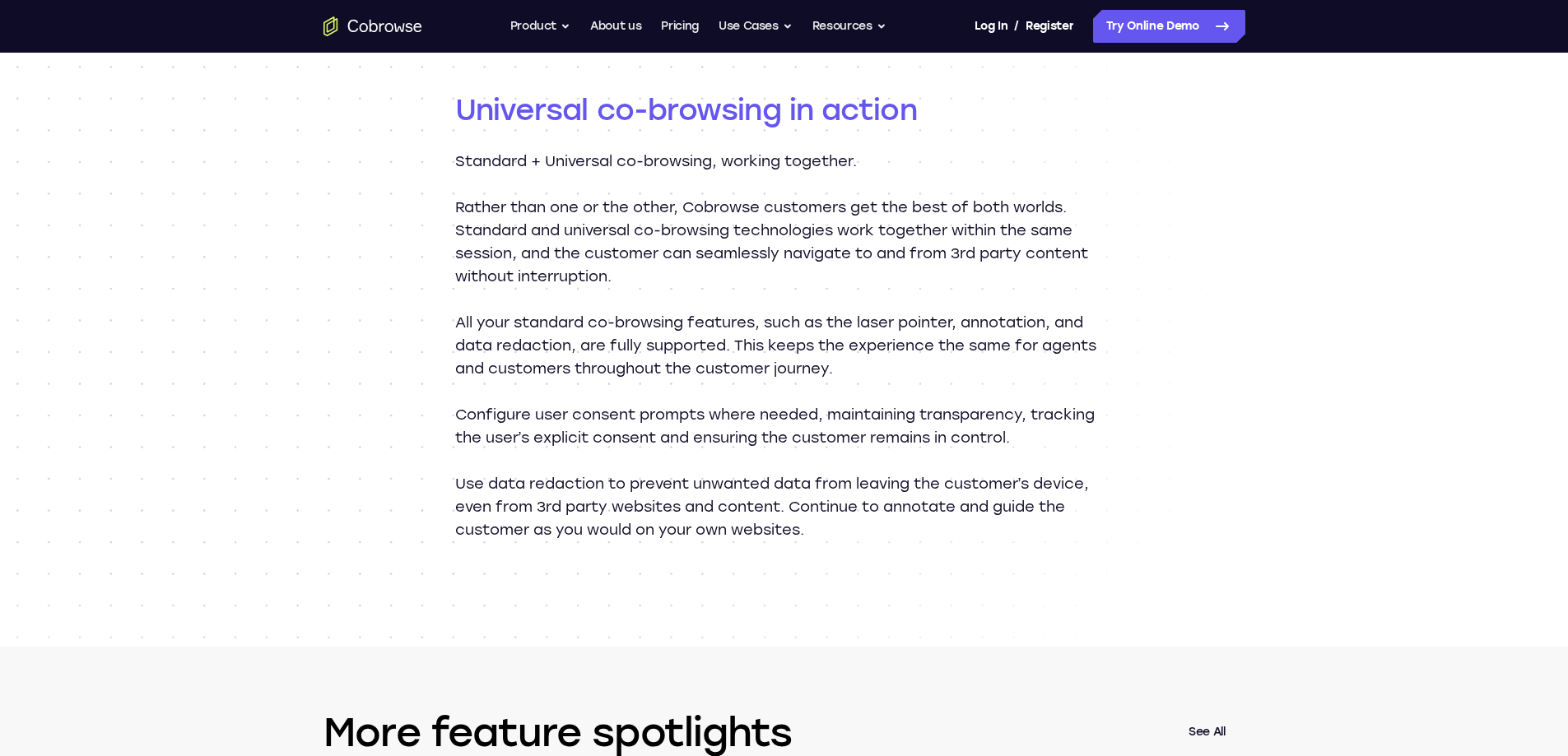 scroll, scrollTop: 1728, scrollLeft: 0, axis: vertical 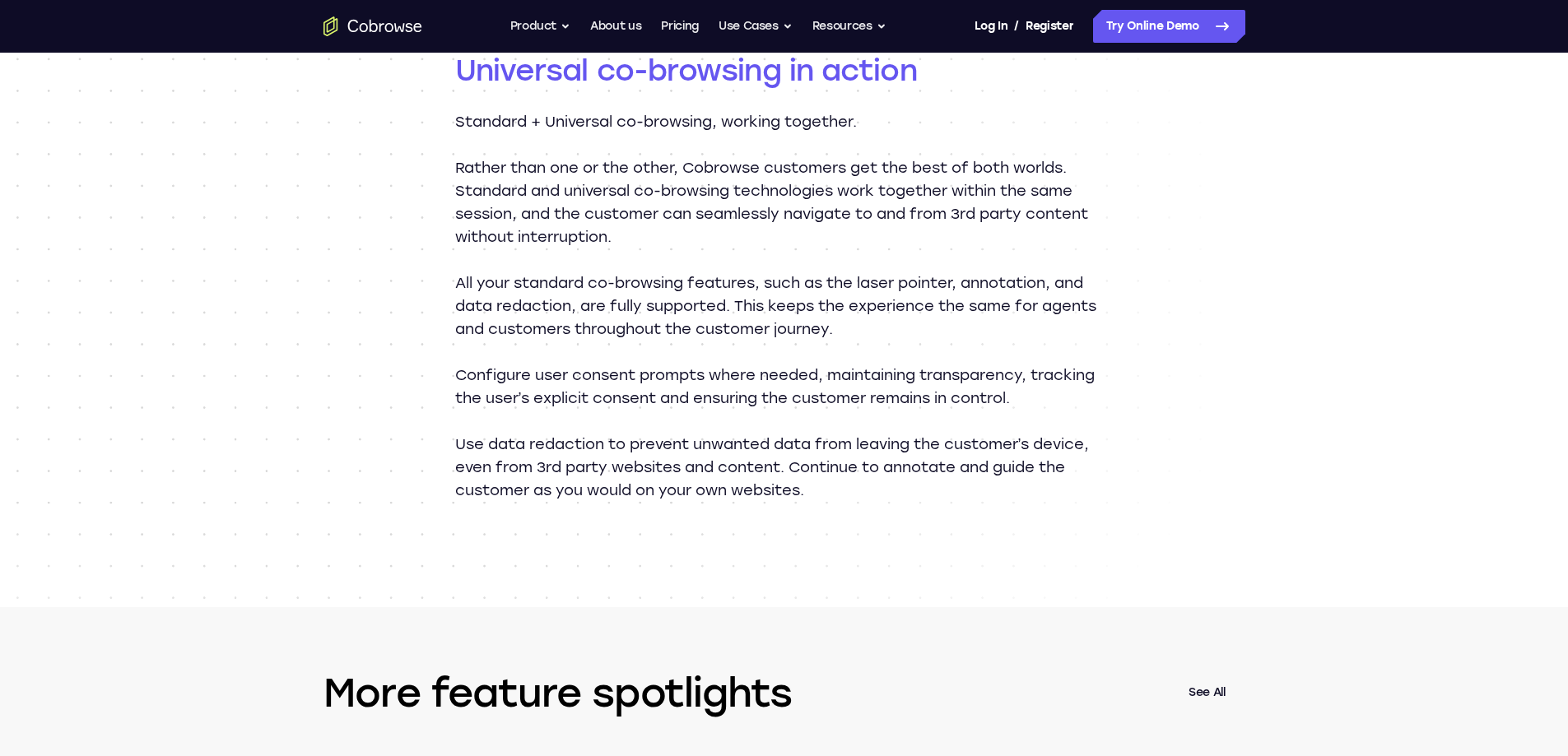 click on "Universal co-browsing in action     Standard + Universal co-browsing, working together.   Rather than one or the other, Cobrowse customers get the best of both worlds. Standard and universal co-browsing technologies work together within the same session, and the customer can seamlessly navigate to and from 3rd party content without interruption.   All your standard co-browsing features, such as the laser pointer, annotation, and data redaction, are fully supported. This keeps the experience the same for agents and customers throughout the customer journey.   Configure user consent prompts where needed, maintaining transparency, tracking the user’s explicit consent and ensuring the customer remains in control.   Use data redaction to prevent unwanted data from leaving the customer’s device, even from 3rd party websites and content. Continue to annotate and guide the customer as you would on your own websites." at bounding box center [784, 276] 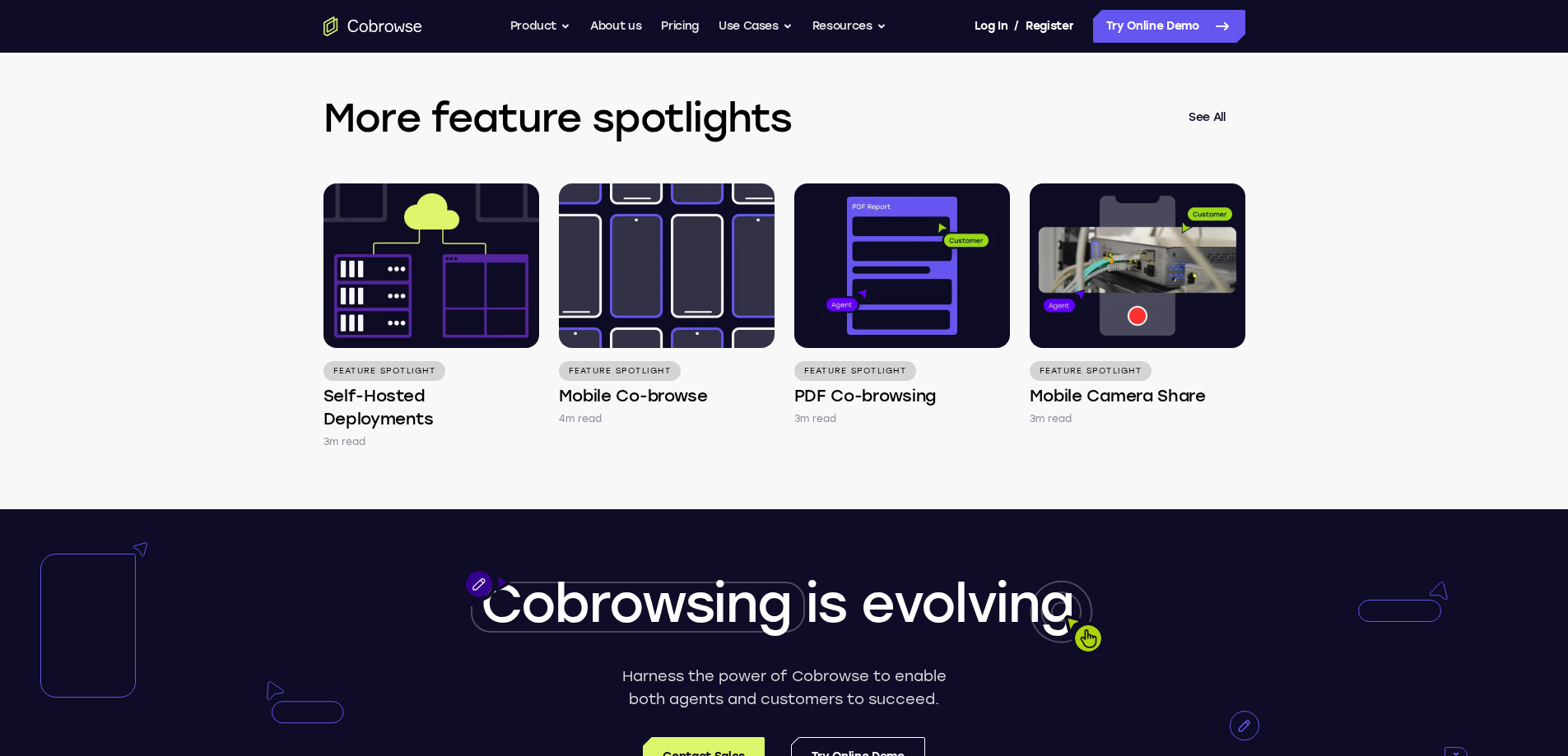 scroll, scrollTop: 2303, scrollLeft: 0, axis: vertical 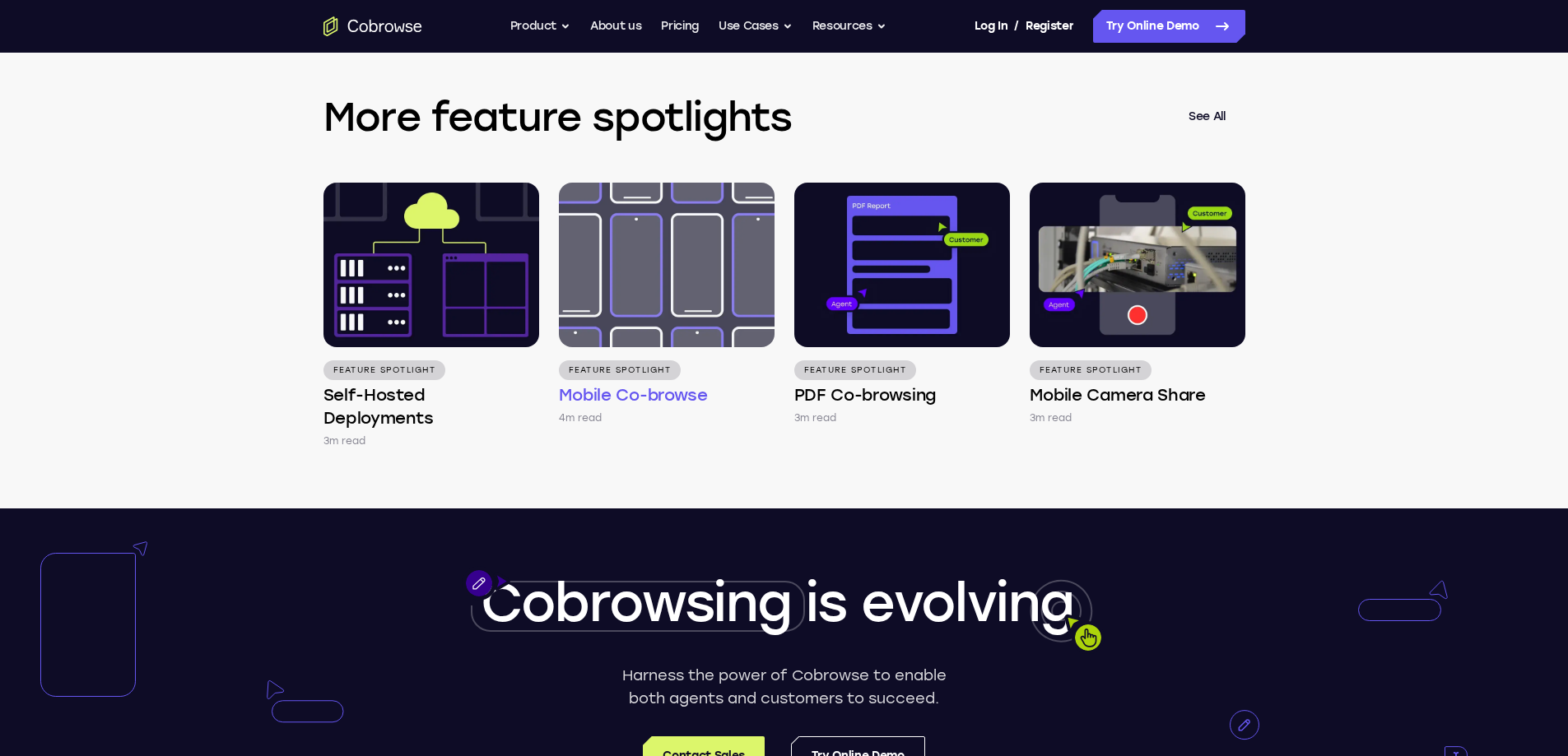 click at bounding box center (667, 265) 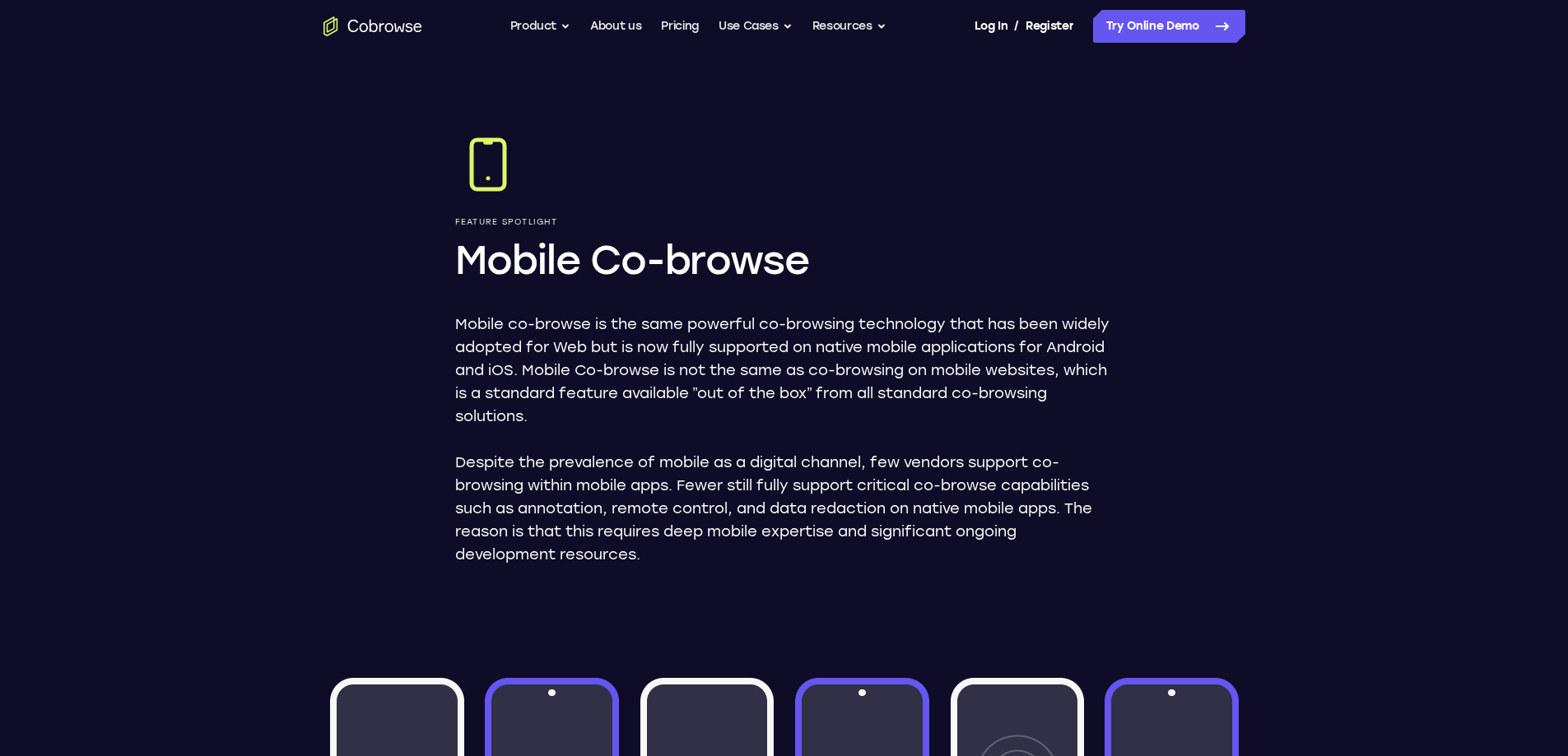 scroll, scrollTop: 0, scrollLeft: 0, axis: both 